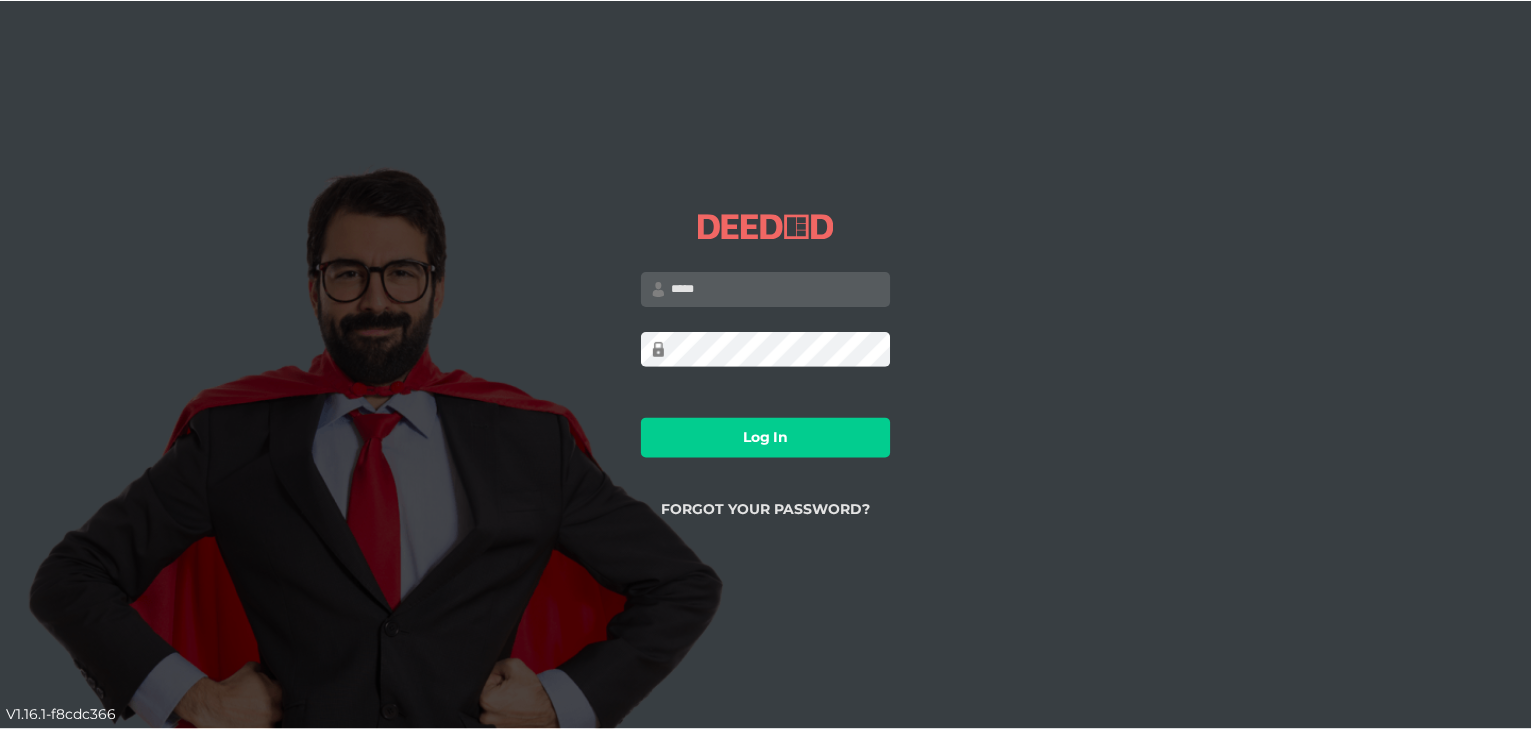 scroll, scrollTop: 0, scrollLeft: 0, axis: both 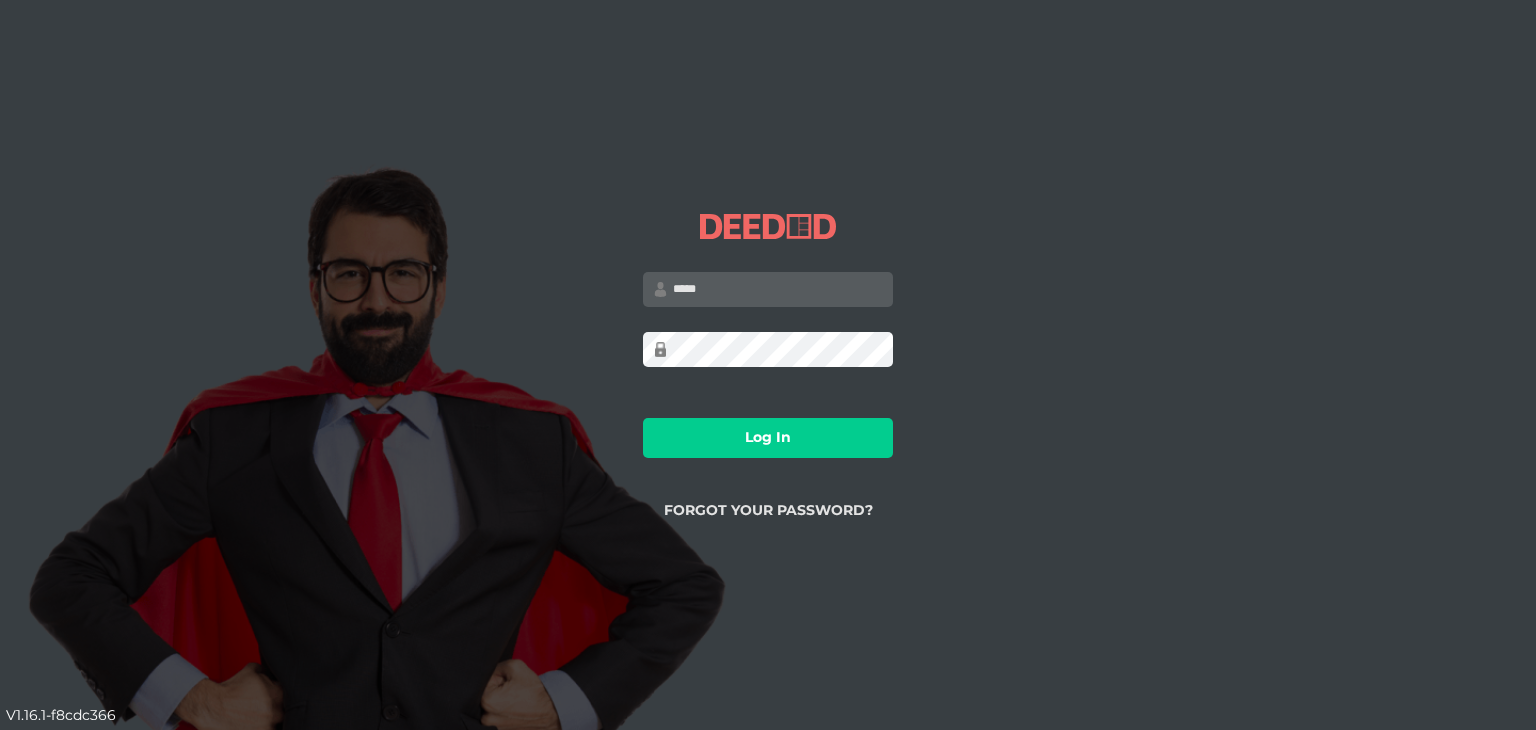 type on "**********" 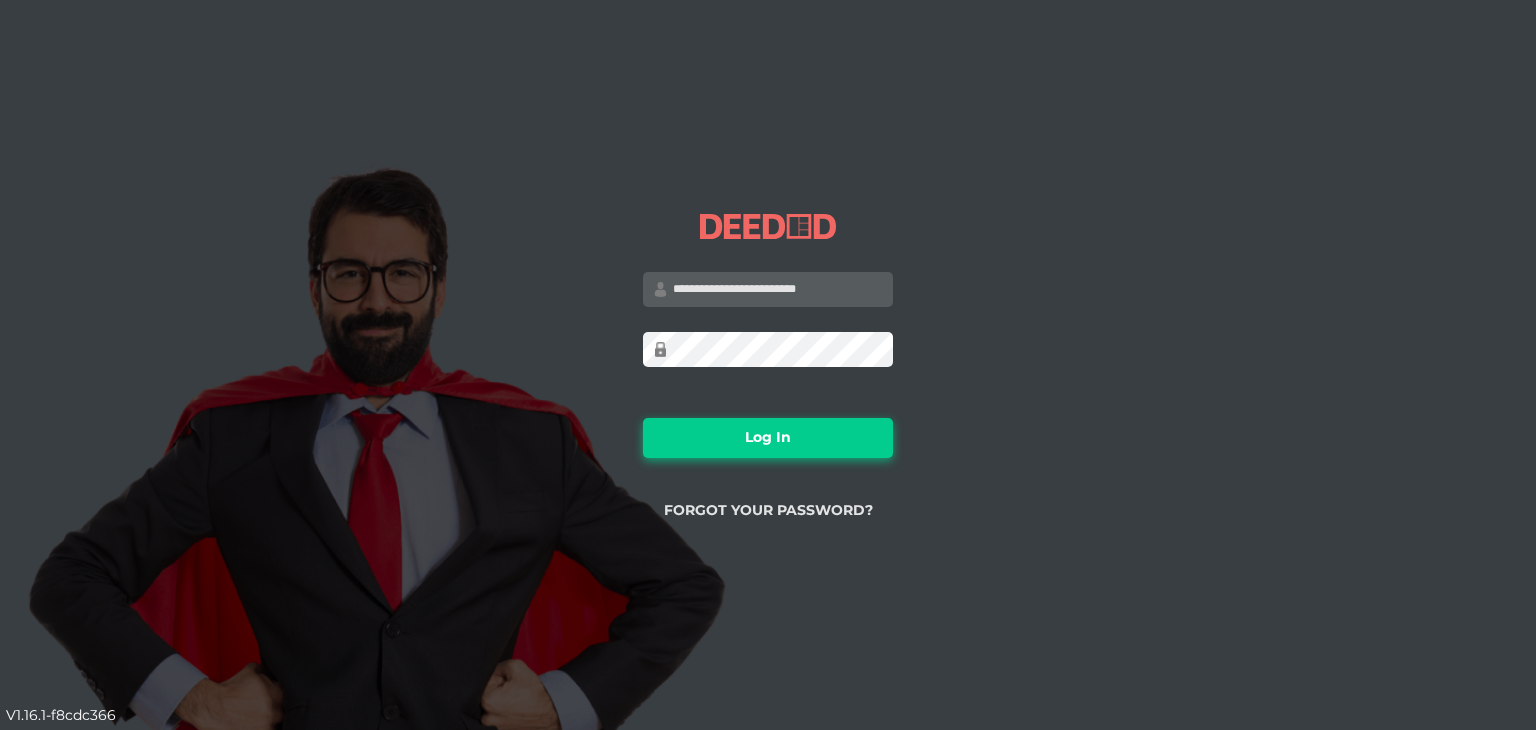 click on "Log In" at bounding box center (768, 438) 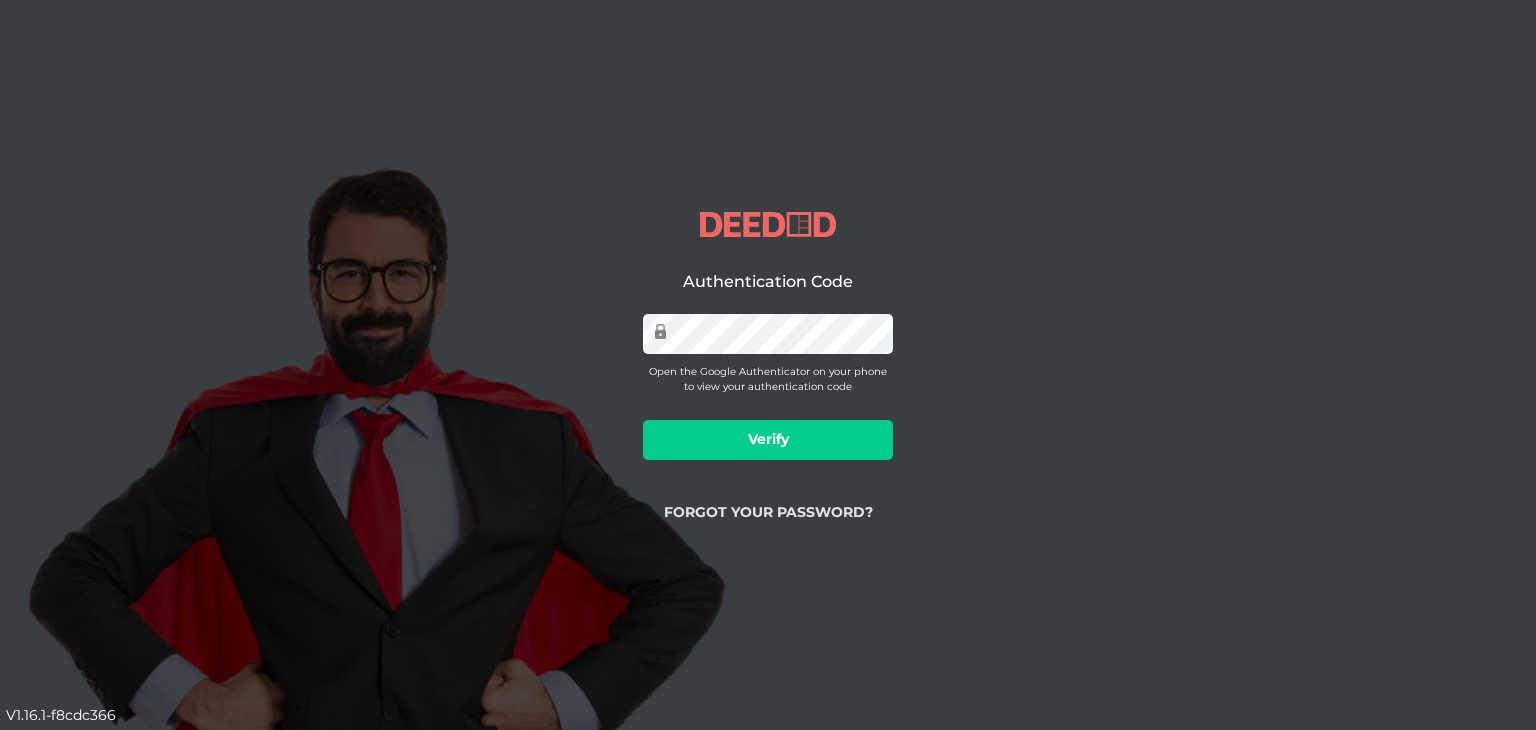 click on "Verify" at bounding box center [768, 440] 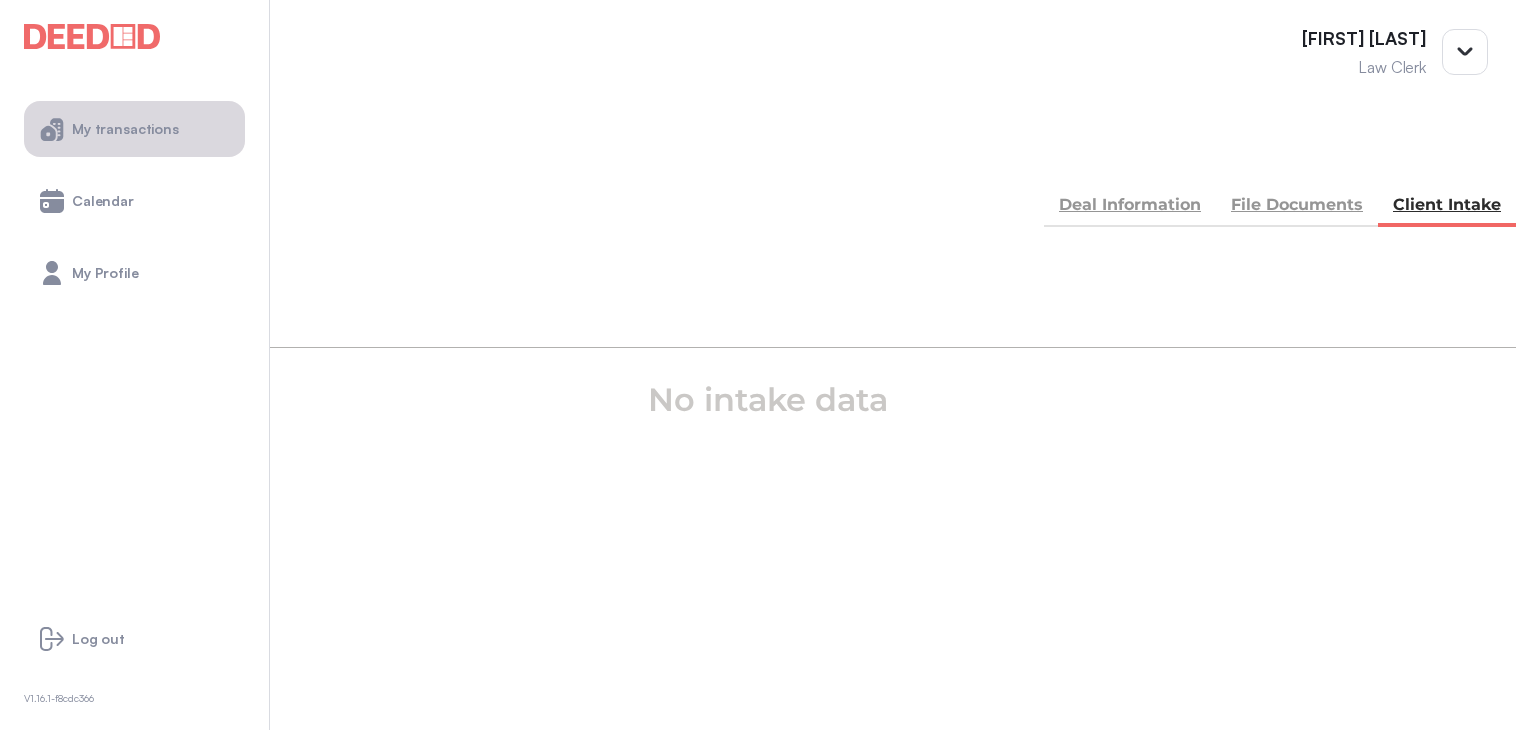 click on "My transactions" at bounding box center [125, 129] 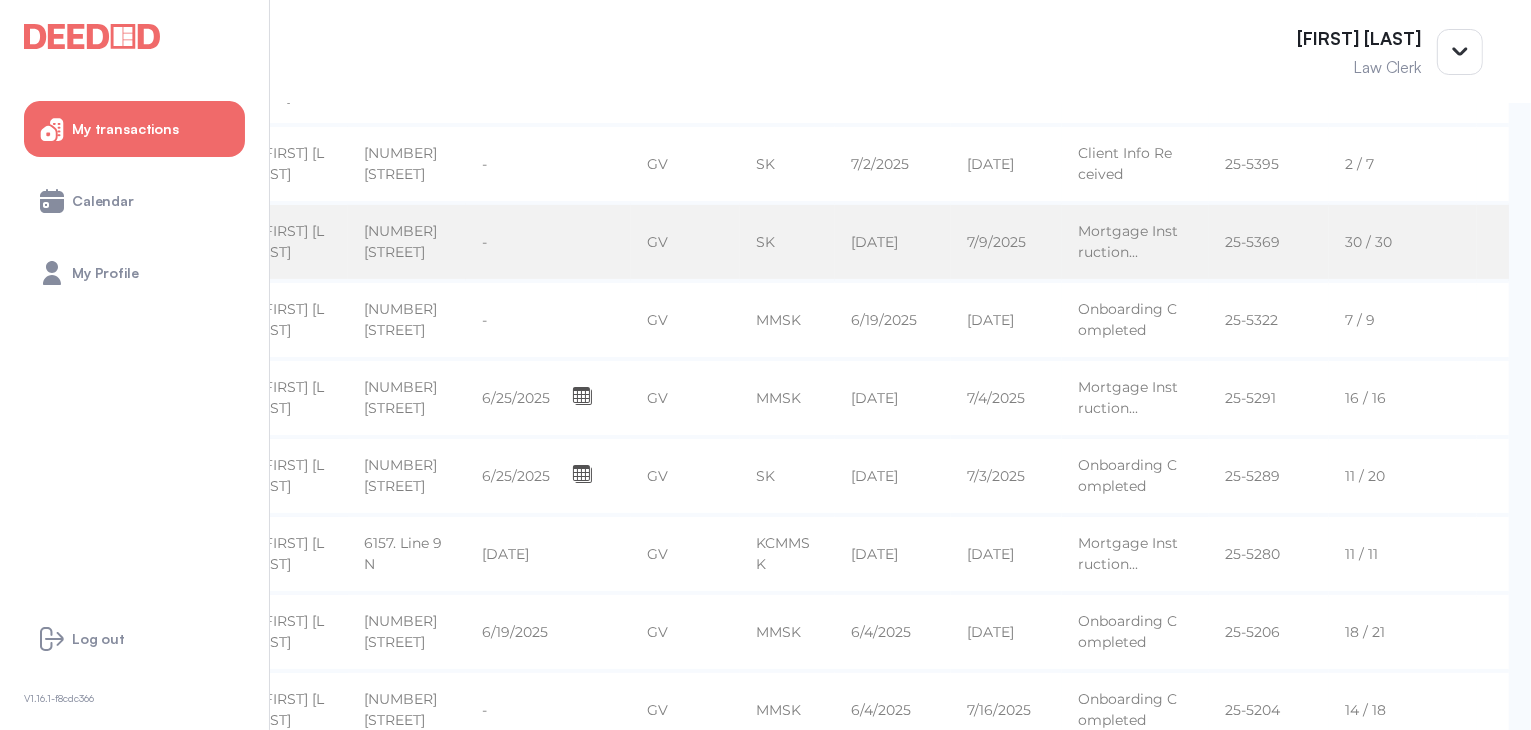 scroll, scrollTop: 336, scrollLeft: 0, axis: vertical 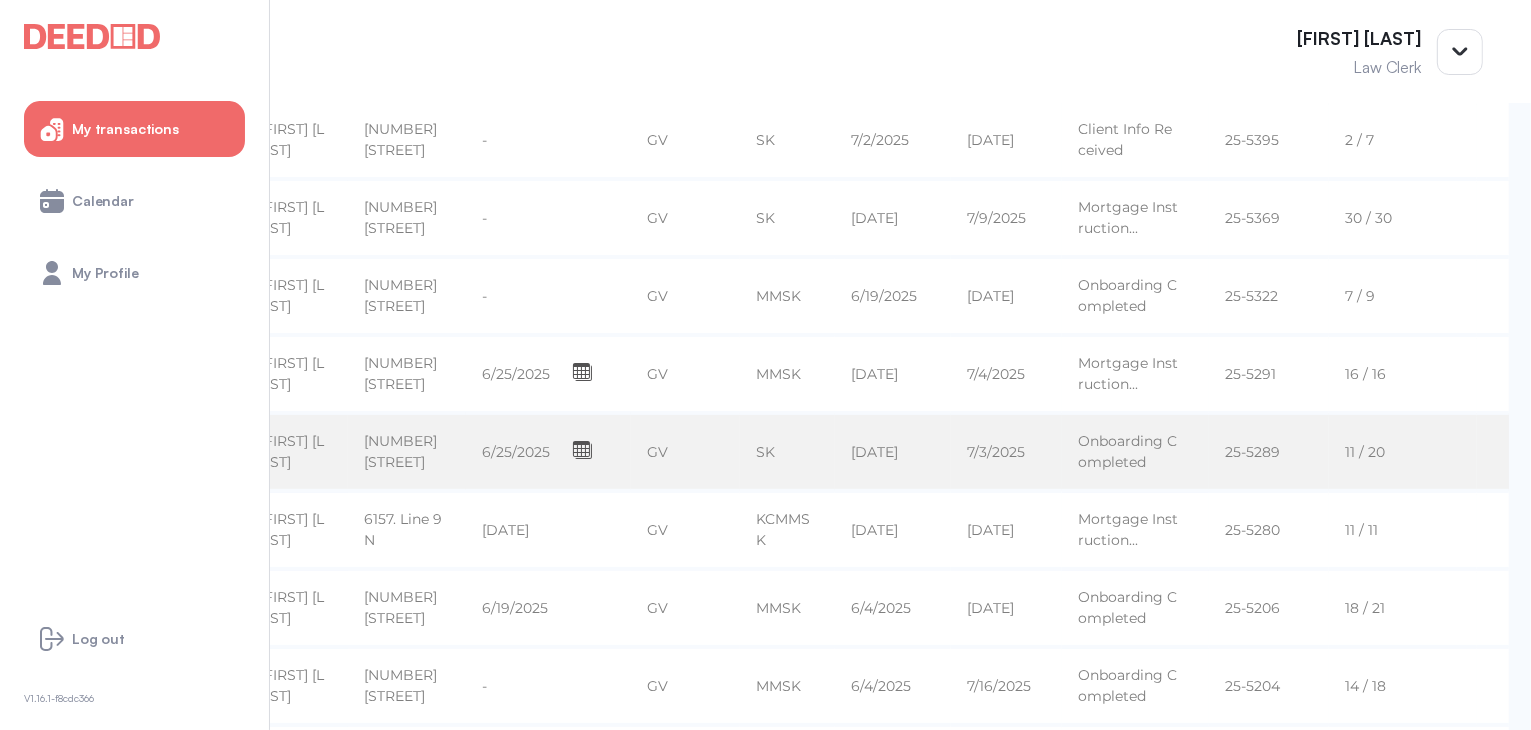 click on "[FIRST] [LAST]" at bounding box center (296, 62) 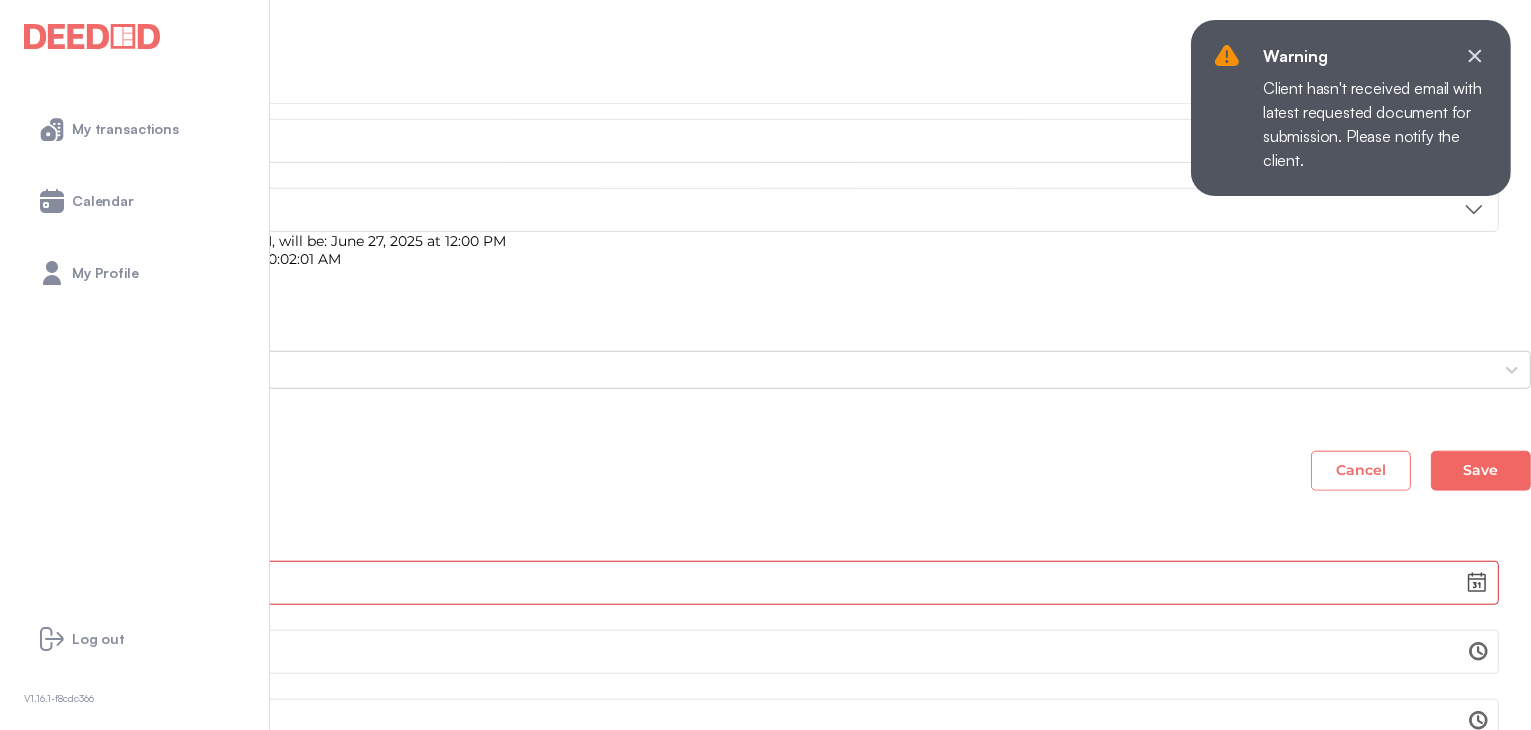 scroll, scrollTop: 1812, scrollLeft: 0, axis: vertical 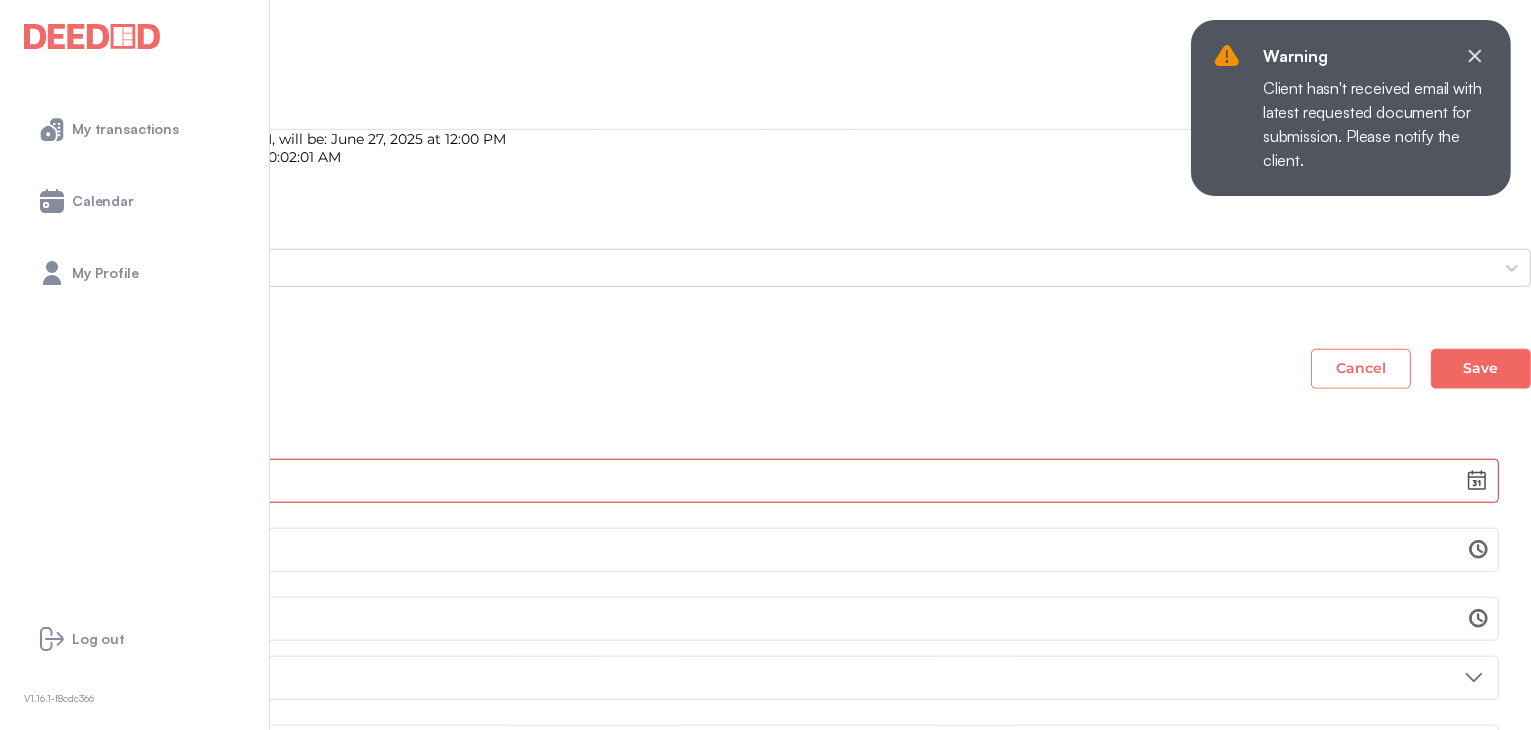 click on "0 4 Signing Completed" at bounding box center (765, 1099) 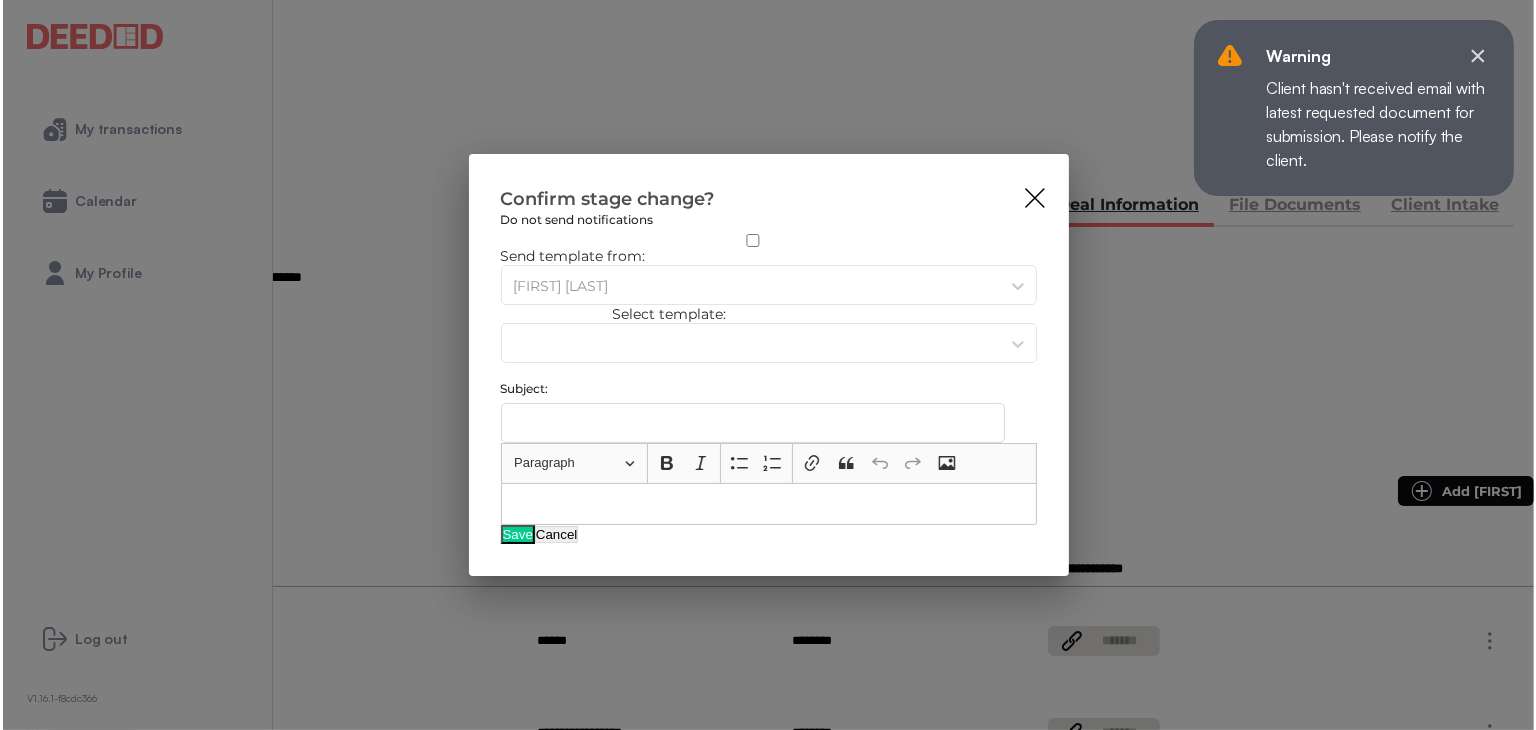 scroll, scrollTop: 0, scrollLeft: 0, axis: both 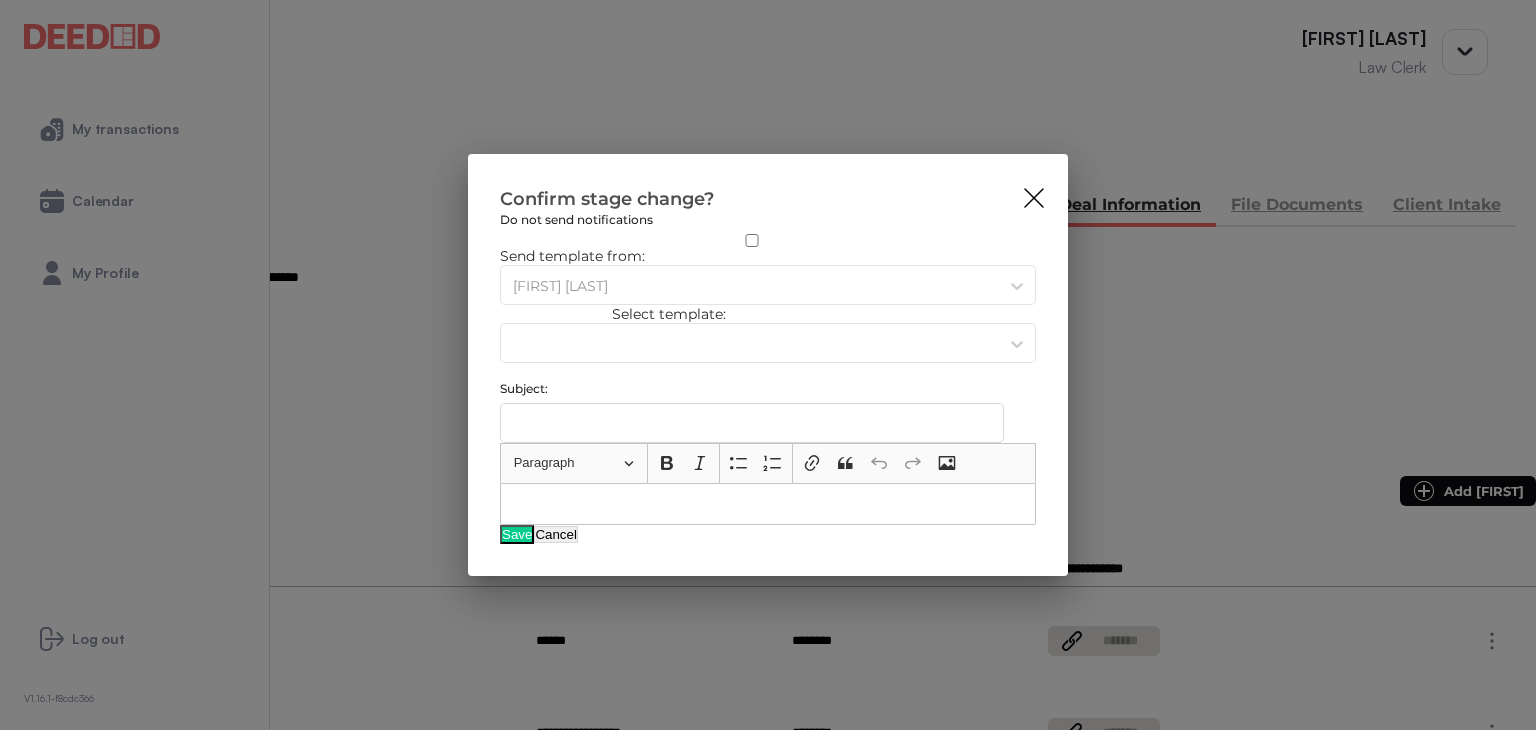click at bounding box center [752, 247] 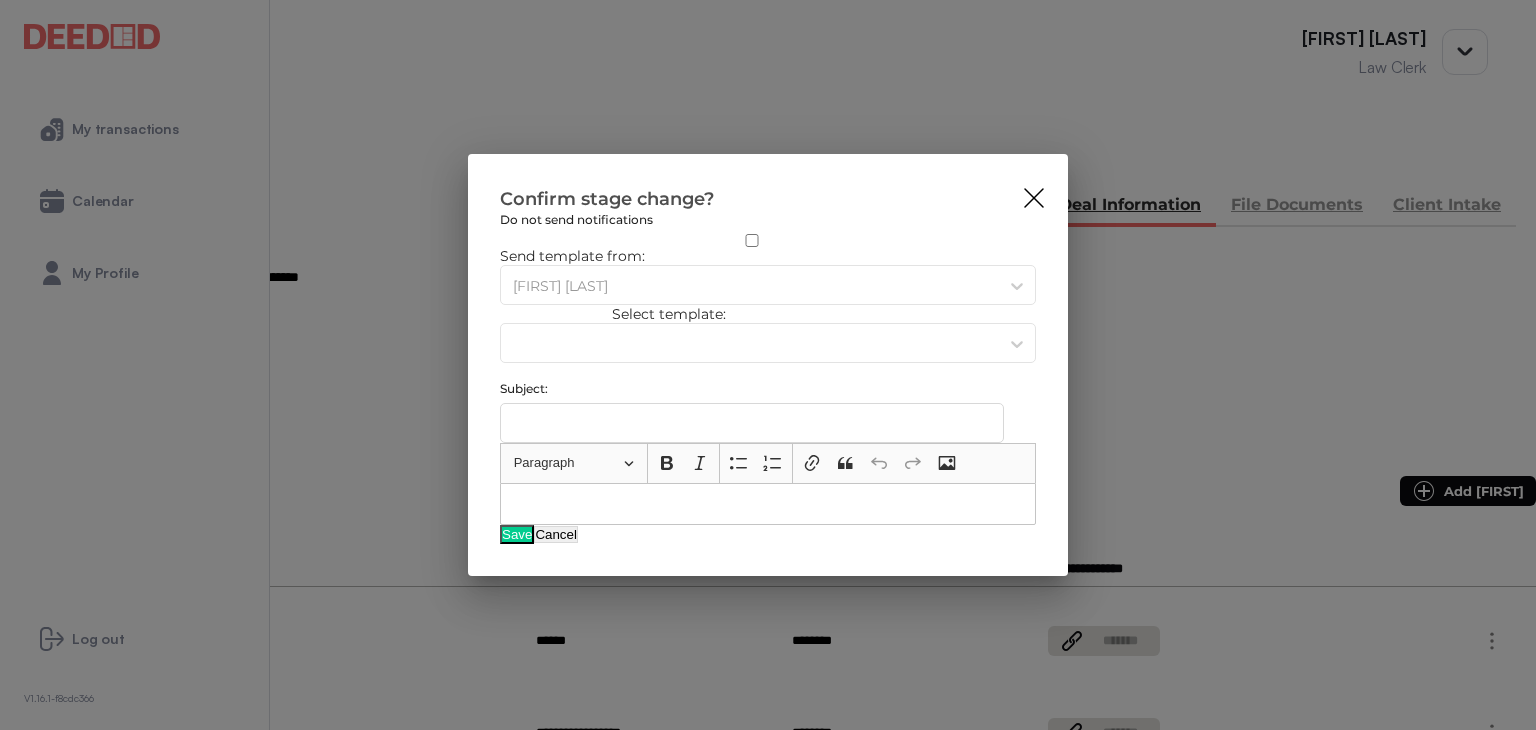 click on "Send template from: [FIRST] [LAST] Field is required Select template: Field is required Subject:" at bounding box center (768, 345) 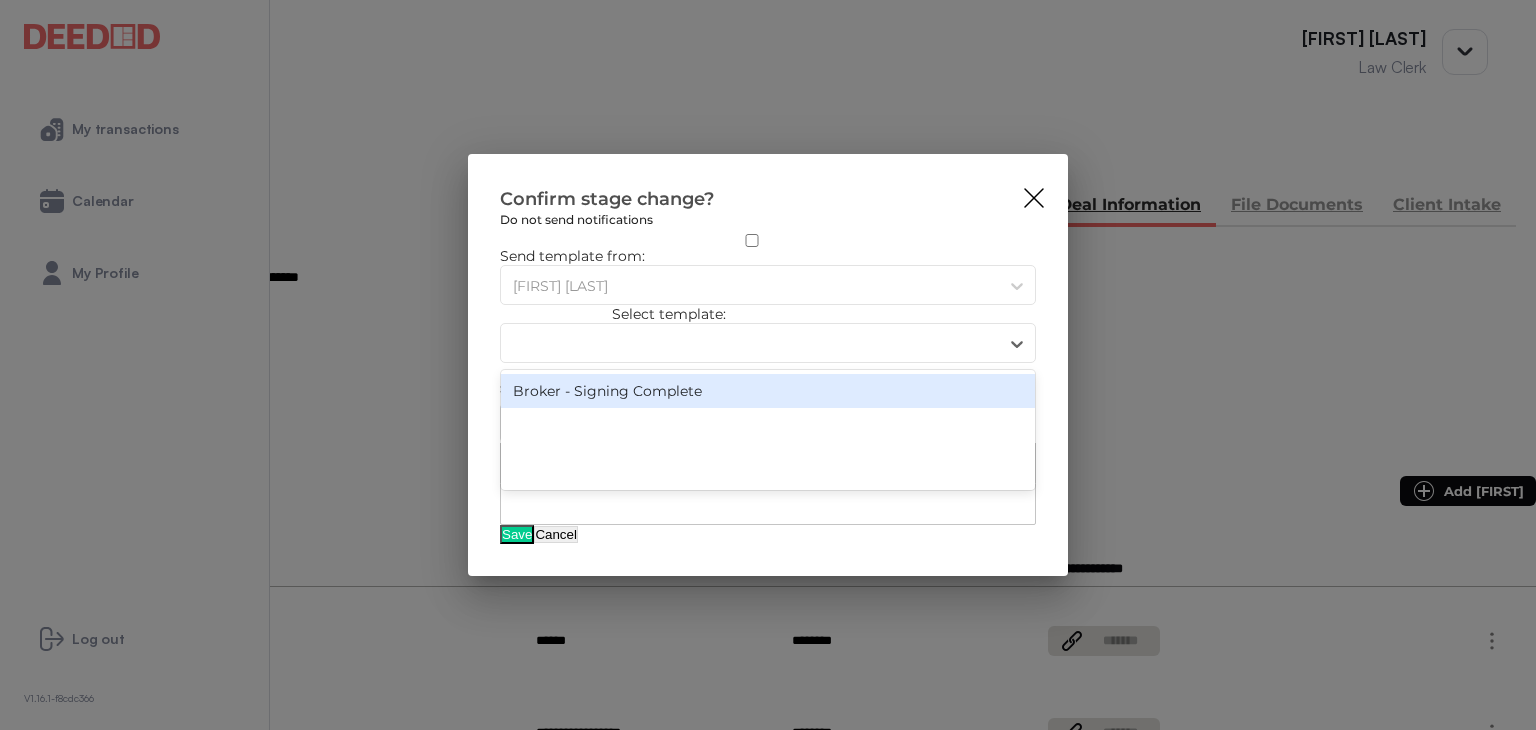 click at bounding box center [750, 344] 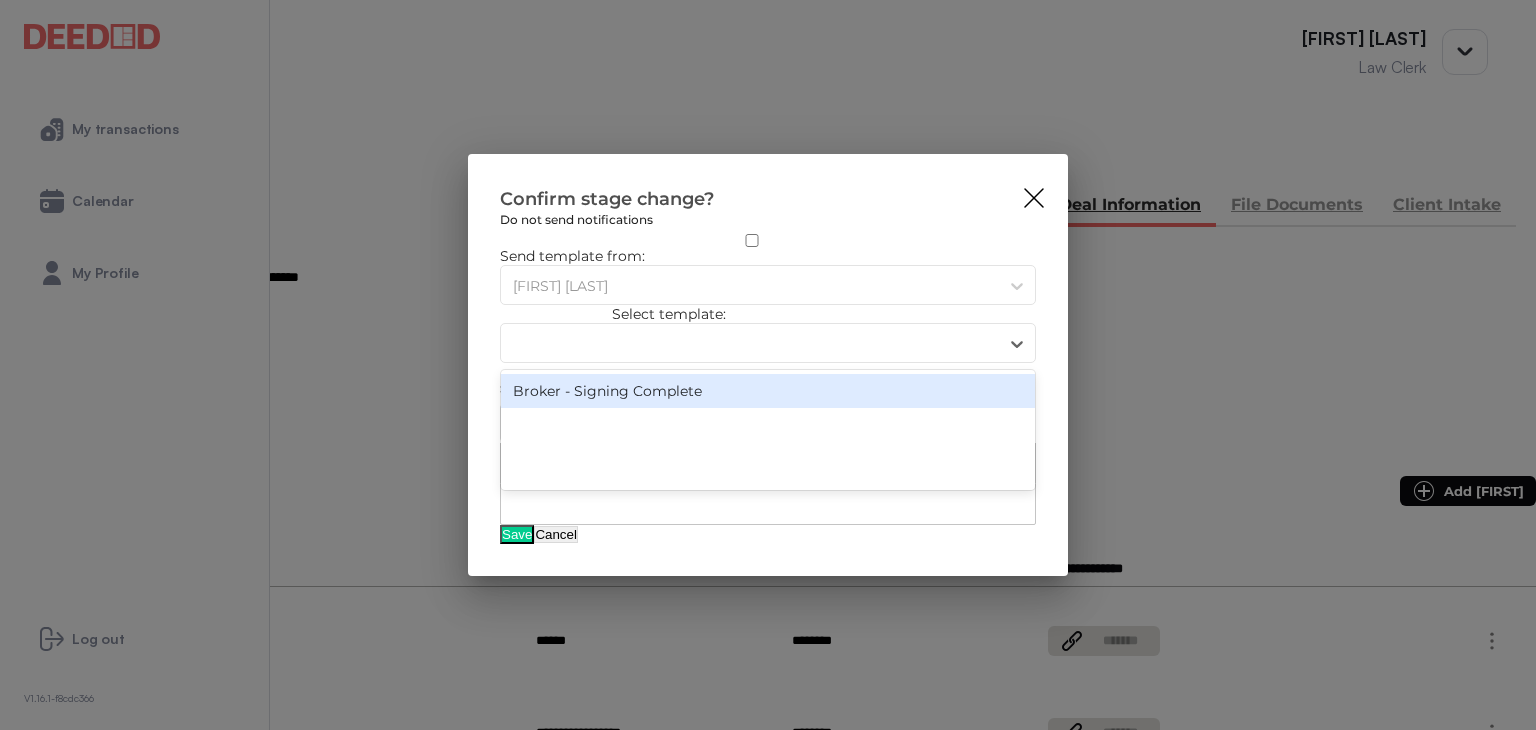 click on "Broker - Signing Complete" at bounding box center (768, 391) 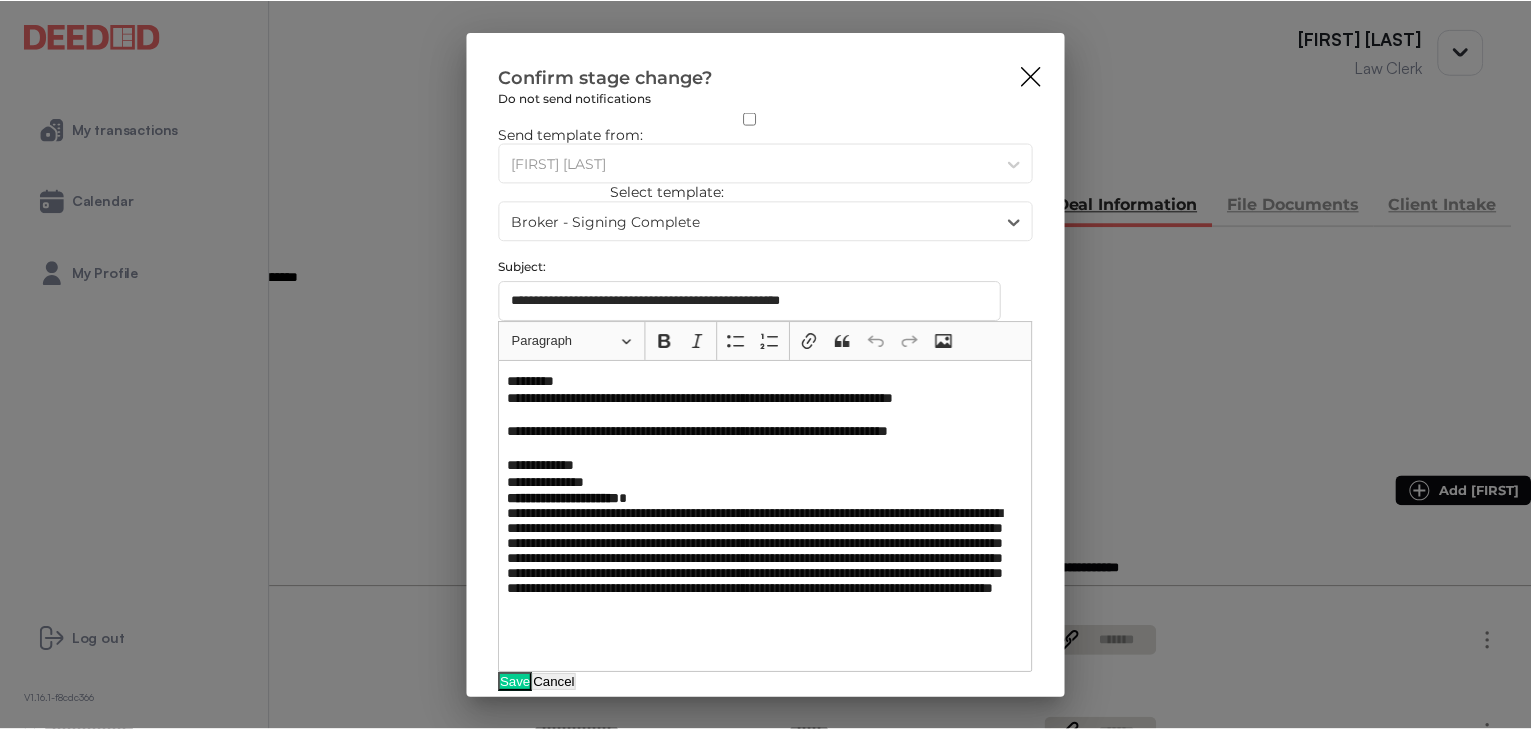 scroll, scrollTop: 112, scrollLeft: 0, axis: vertical 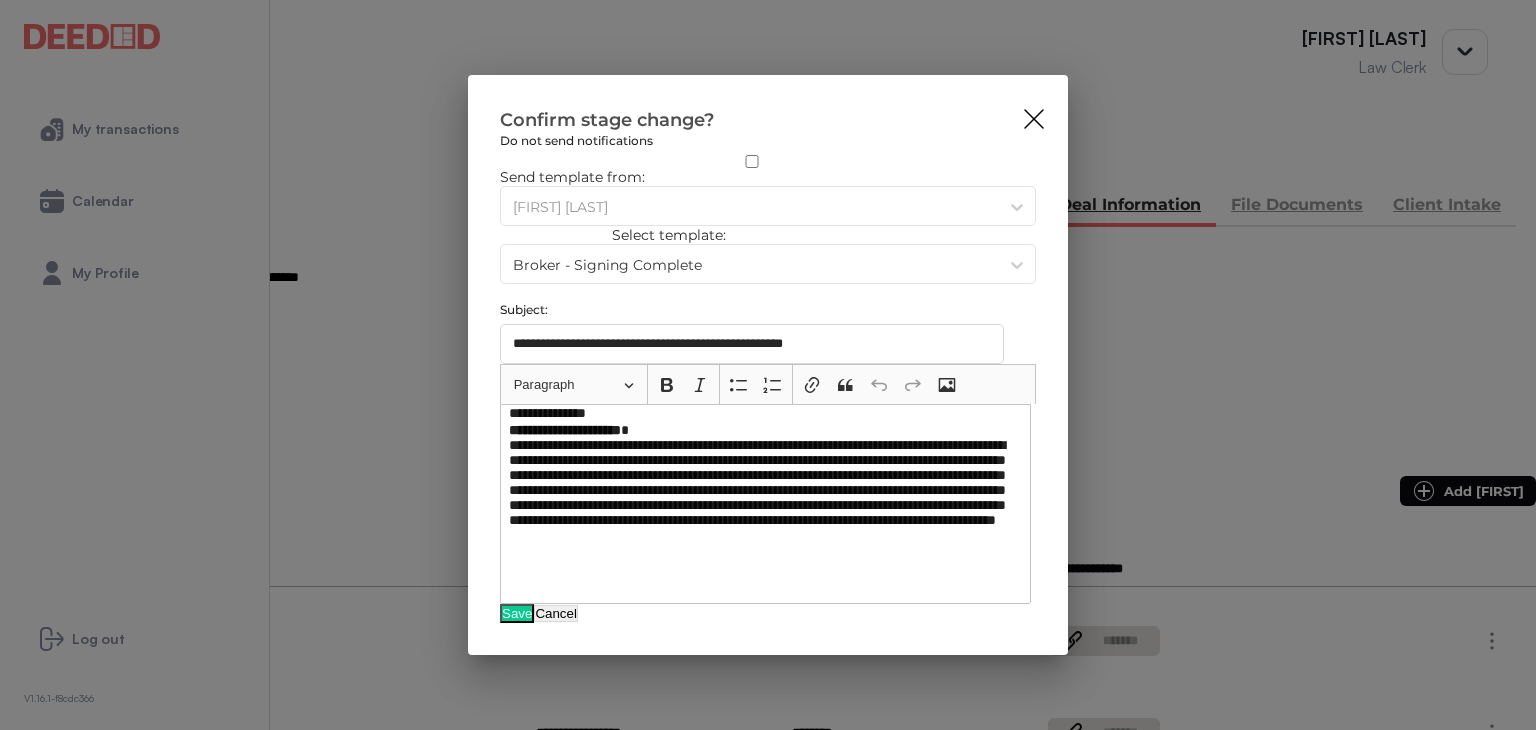 click on "Save" at bounding box center [517, 613] 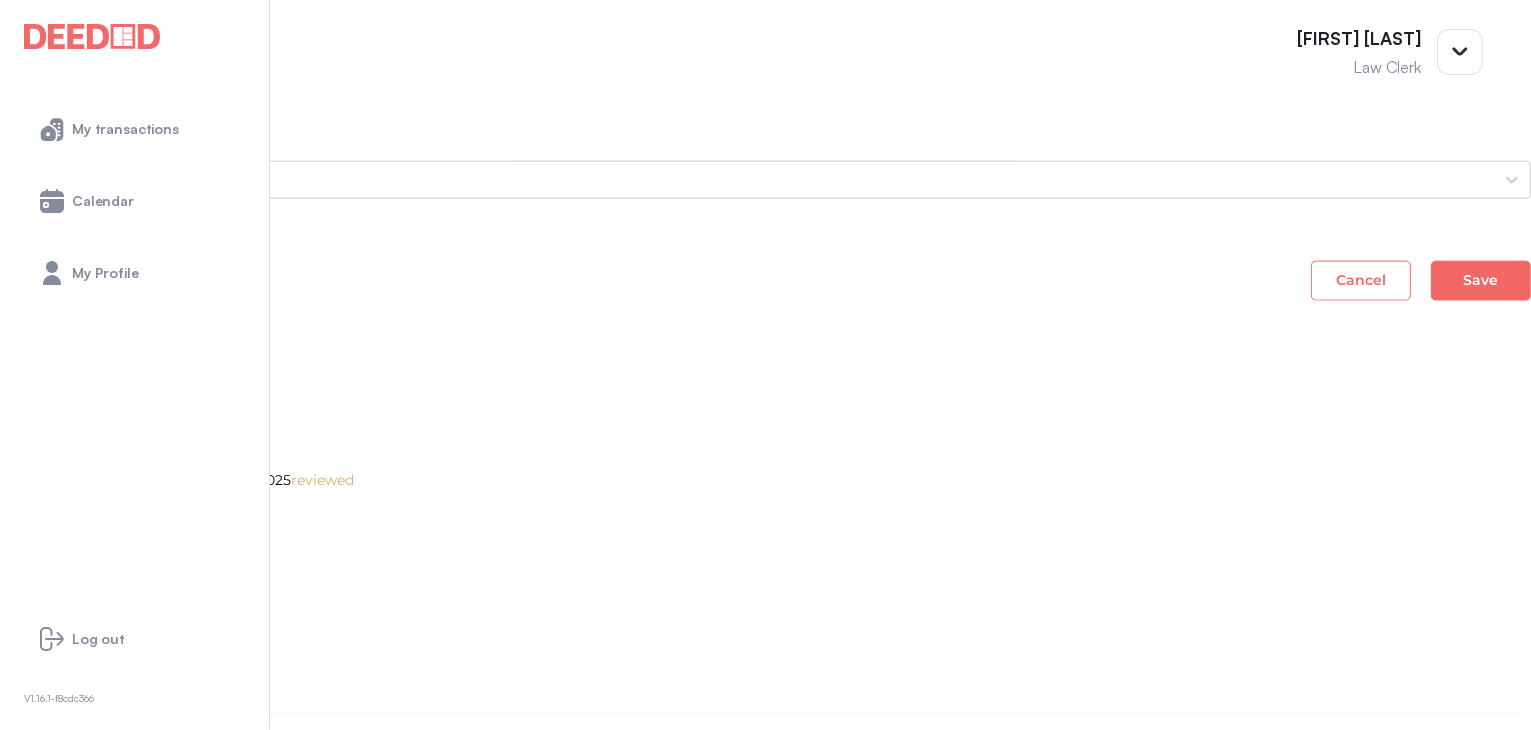 scroll, scrollTop: 2508, scrollLeft: 0, axis: vertical 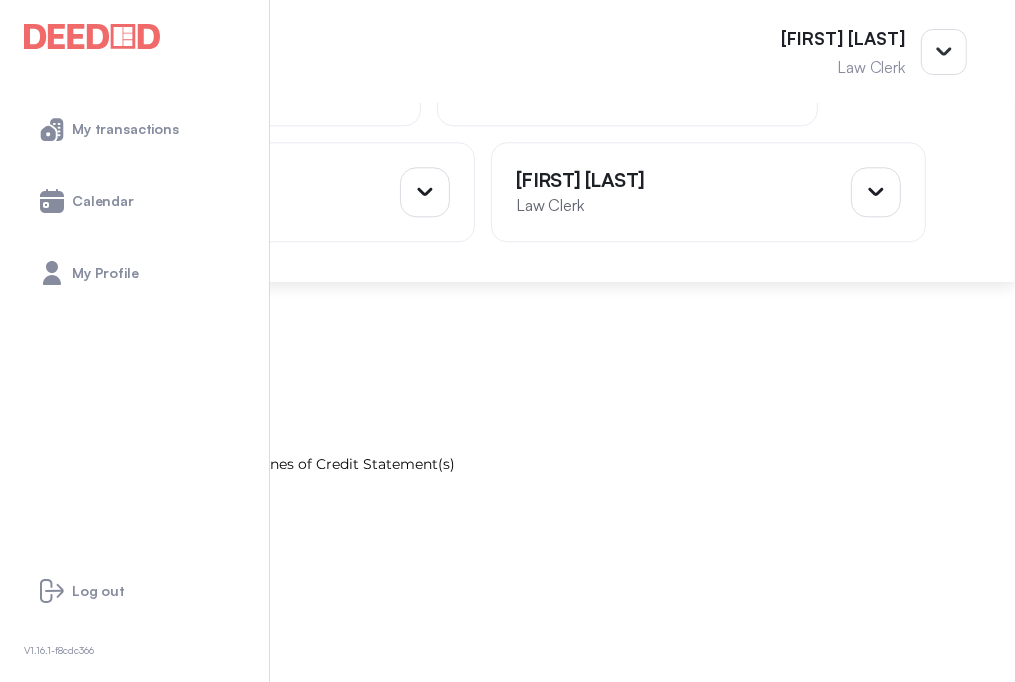 drag, startPoint x: 592, startPoint y: 486, endPoint x: 406, endPoint y: 482, distance: 186.043 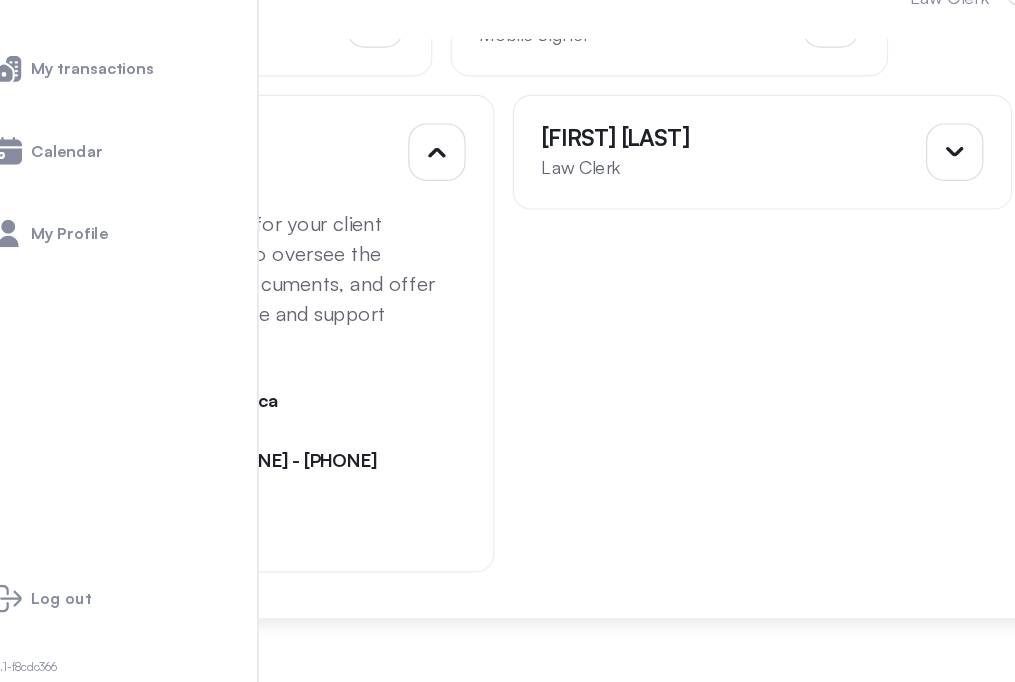 scroll, scrollTop: 3324, scrollLeft: 0, axis: vertical 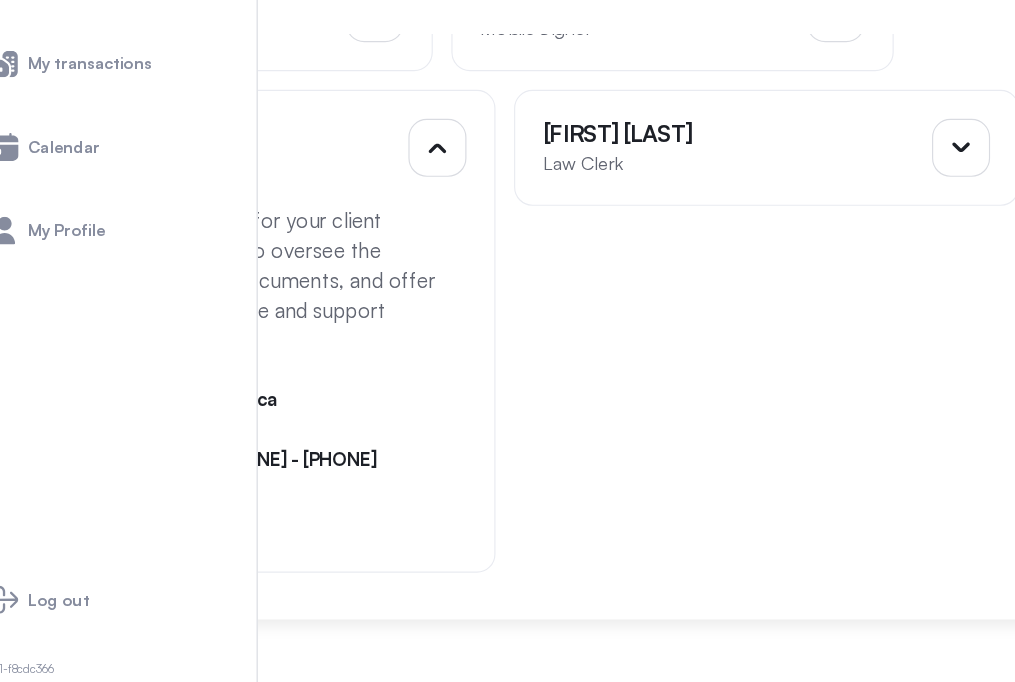 click on "[FIRST] [LAST] Lawyer [FIRST] will be the lawyer for your client transaction. Their role is to oversee the transaction, review key documents, and offer their professional expertise and support throughout the process. [EMAIL]     ([PHONE]) [PHONE] - [PHONE]     19395" at bounding box center (257, 360) 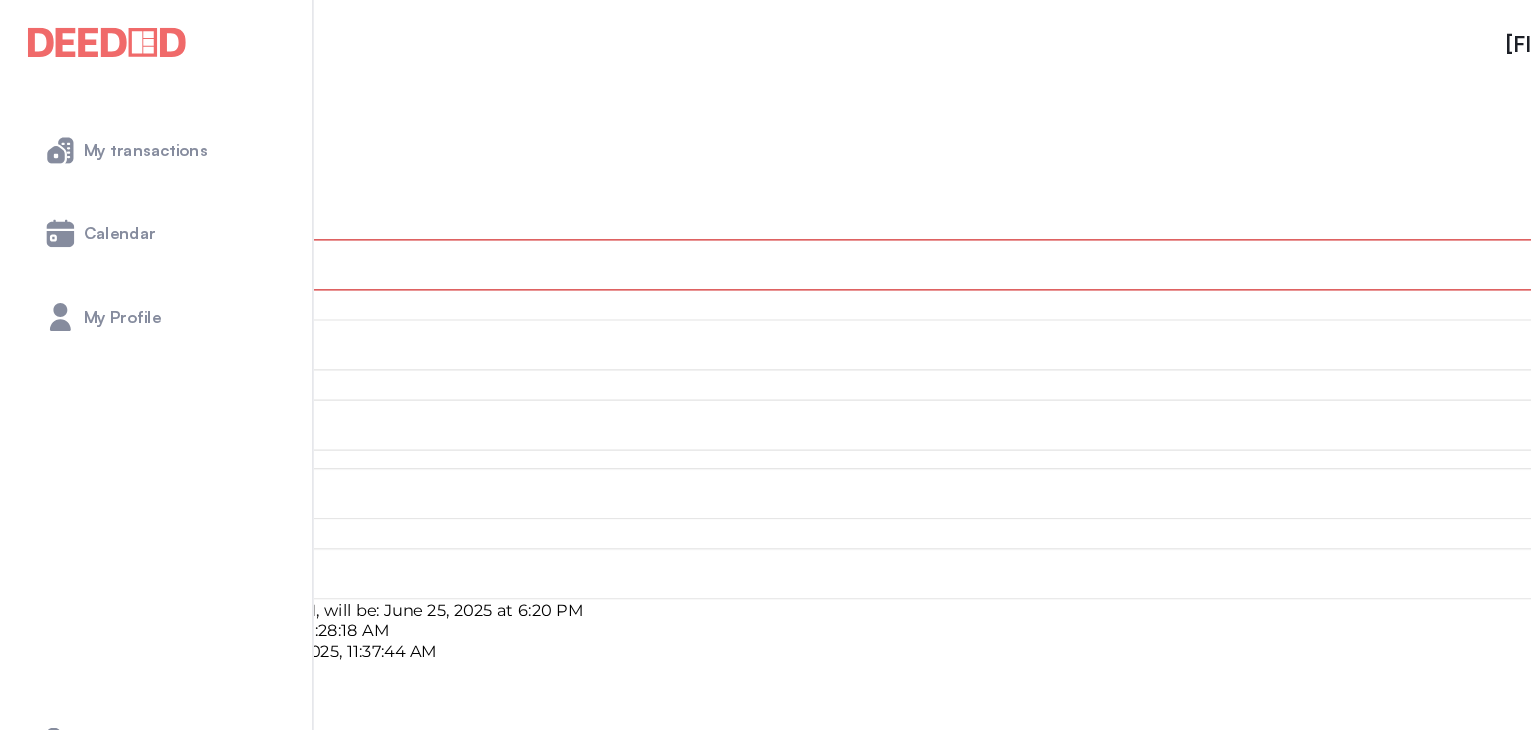 scroll, scrollTop: 752, scrollLeft: 0, axis: vertical 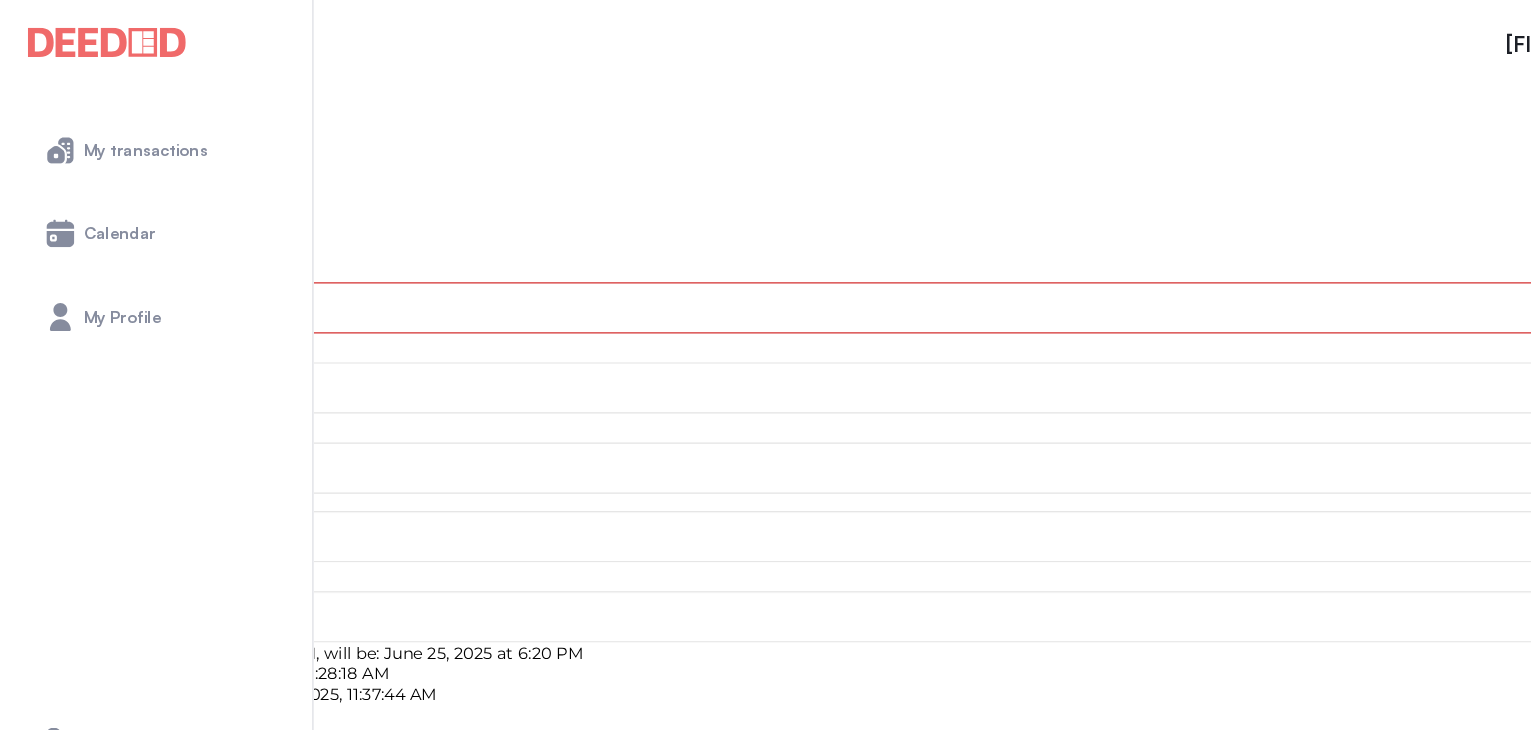 click on "**********" at bounding box center (765, 491) 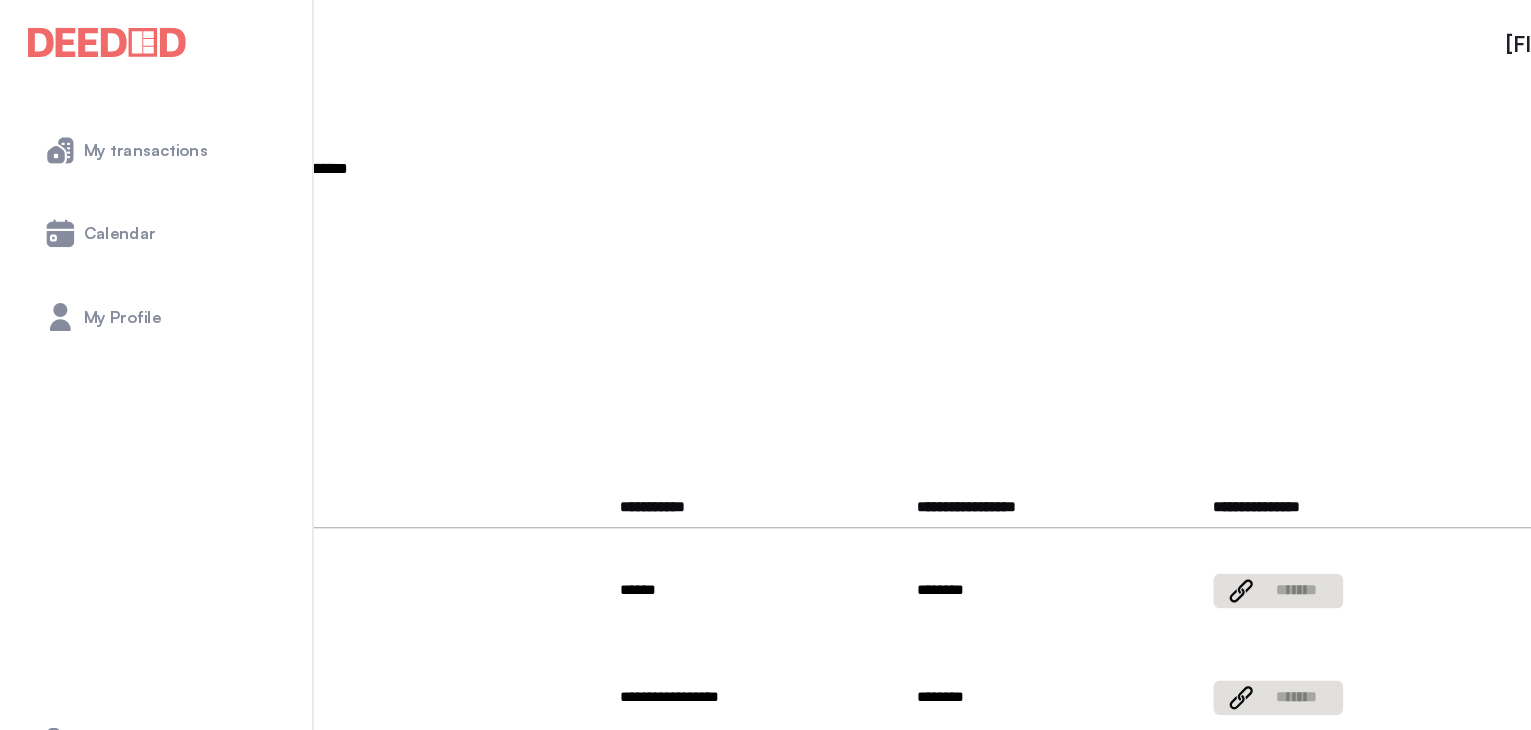 scroll, scrollTop: 0, scrollLeft: 0, axis: both 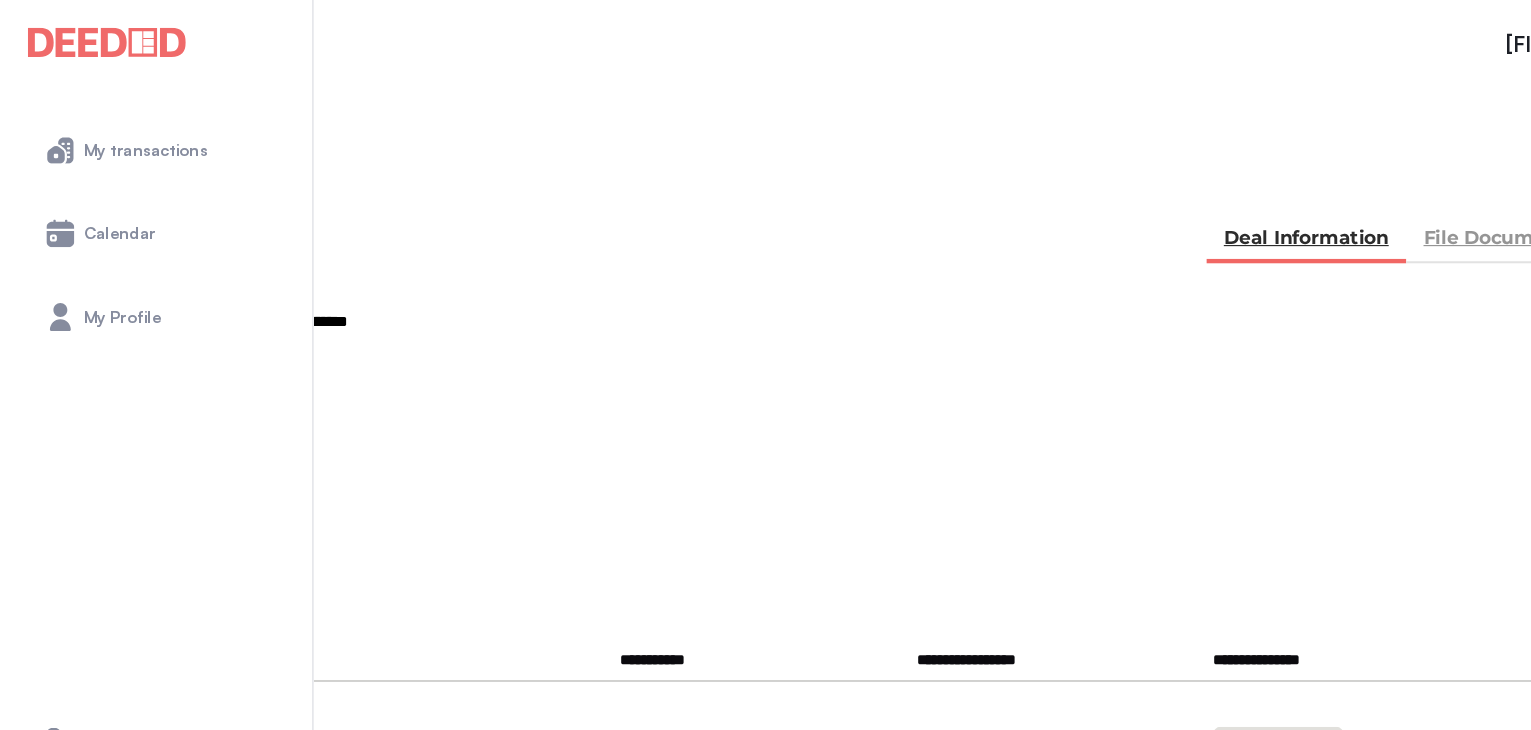 click at bounding box center [35, 155] 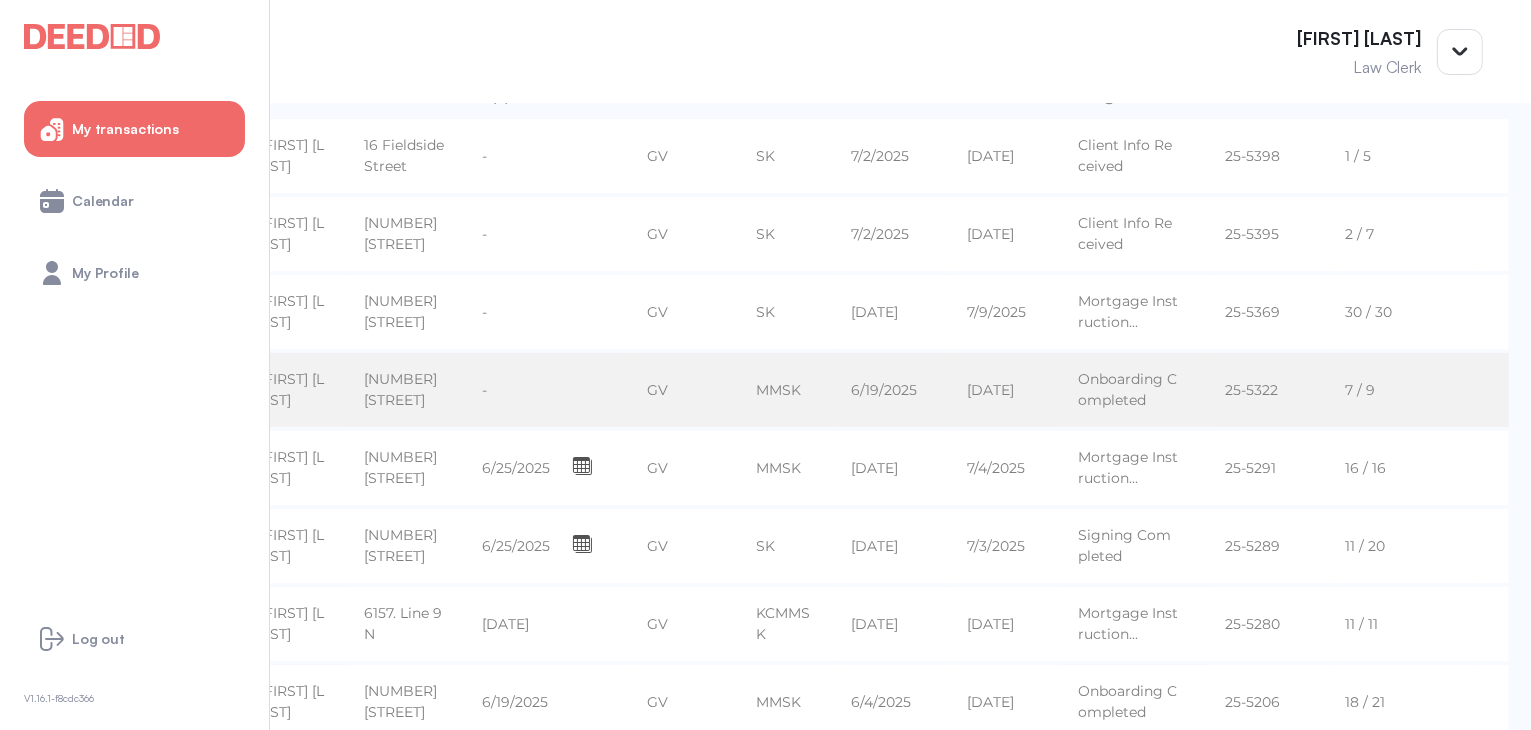 scroll, scrollTop: 243, scrollLeft: 0, axis: vertical 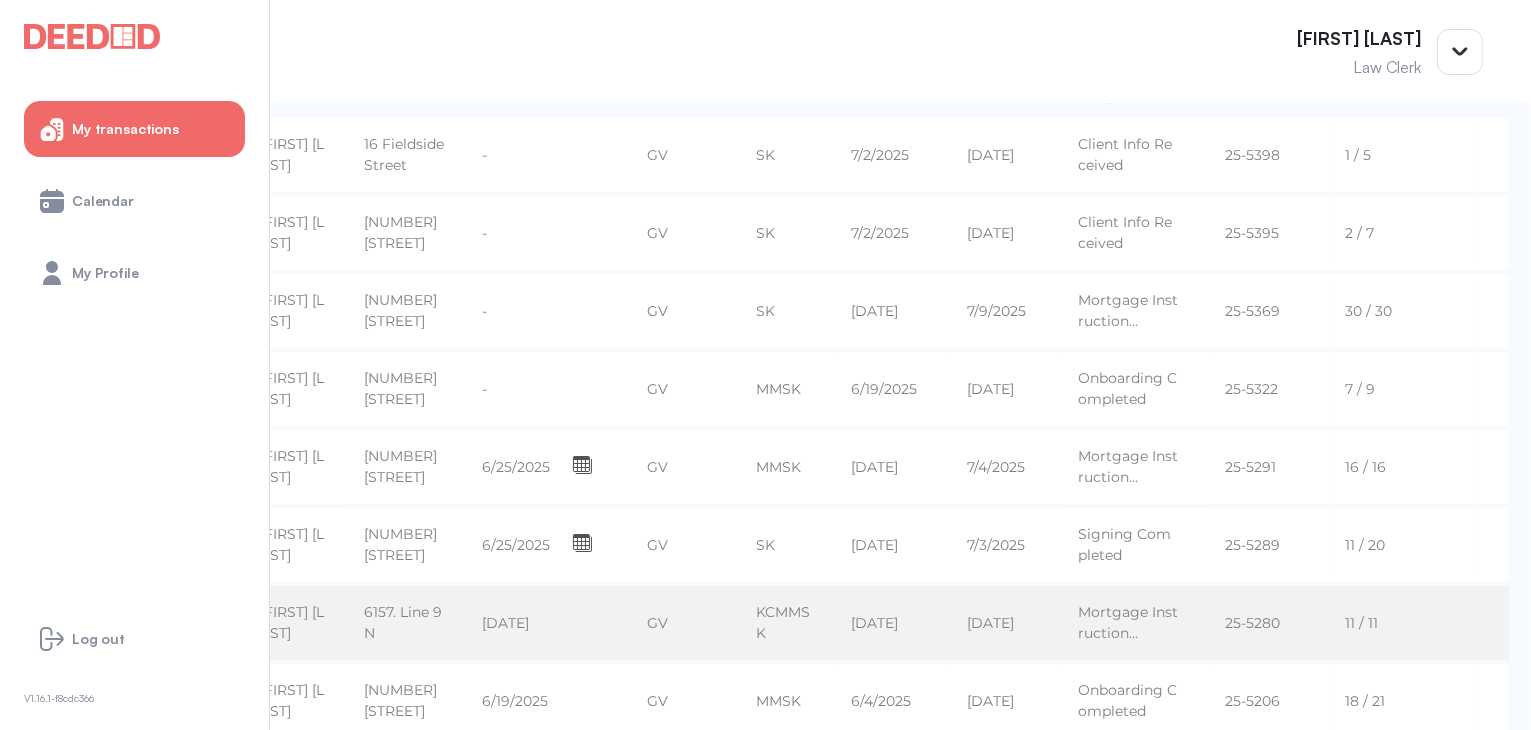 click on "[FIRST] [LAST]" at bounding box center [296, 155] 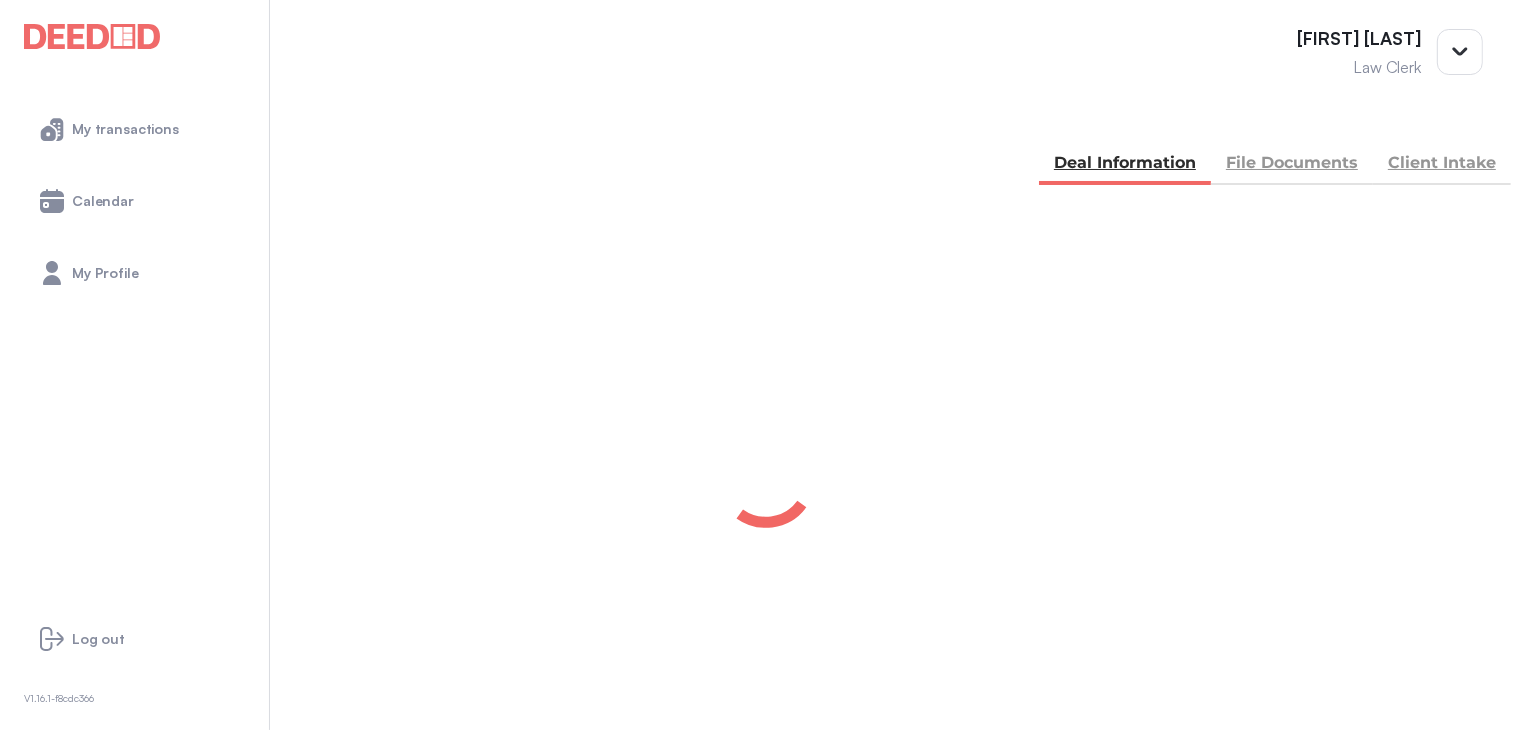 scroll, scrollTop: 42, scrollLeft: 0, axis: vertical 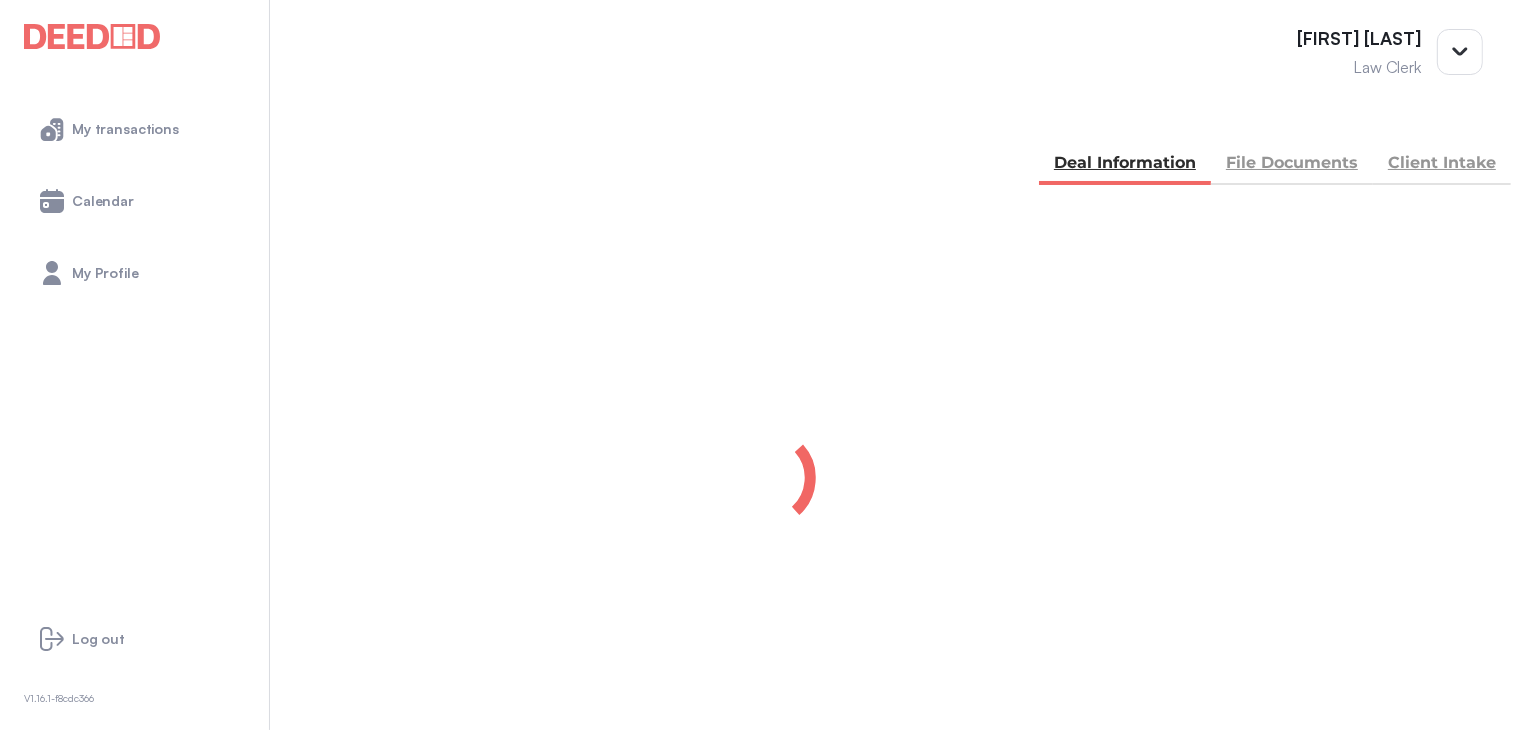 click at bounding box center (765, 477) 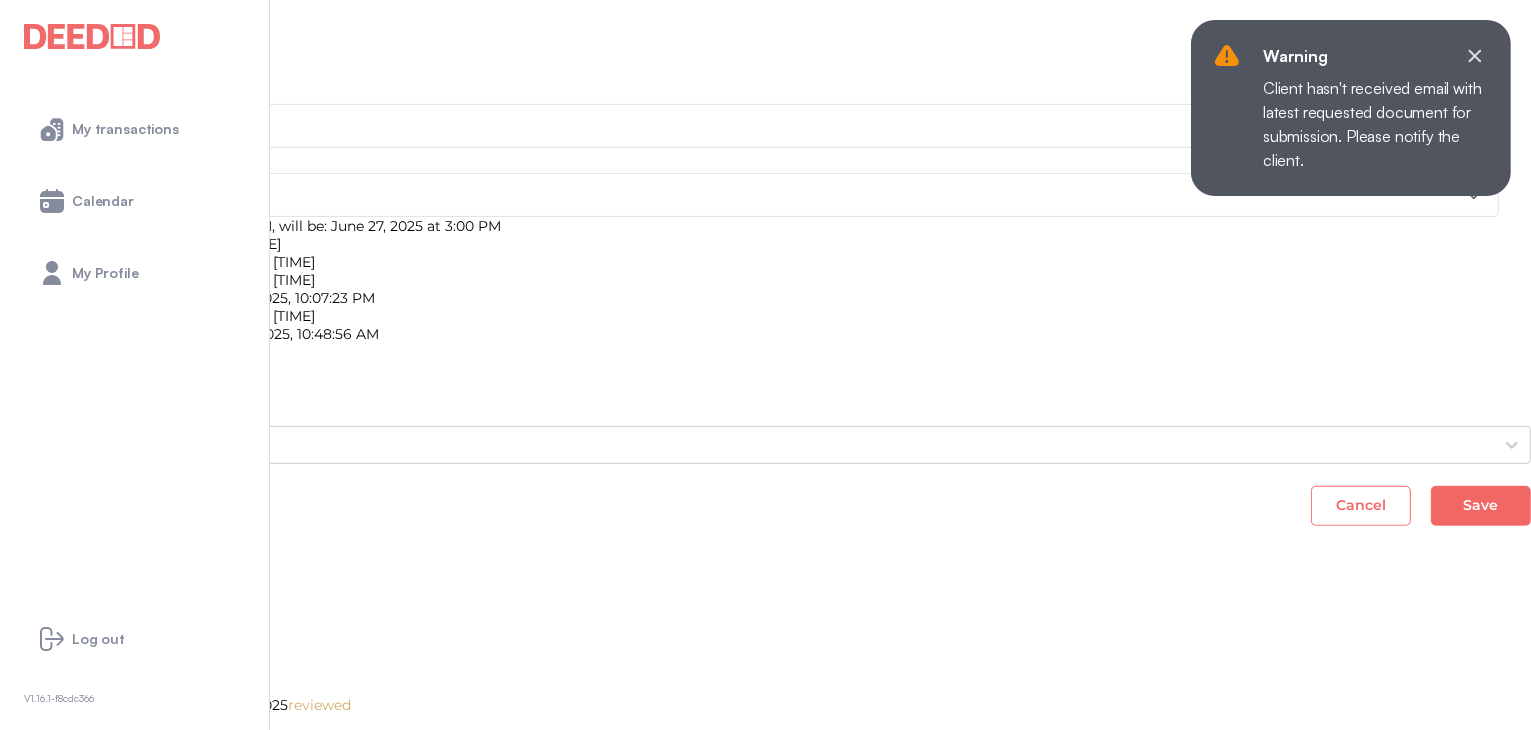 scroll, scrollTop: 1052, scrollLeft: 0, axis: vertical 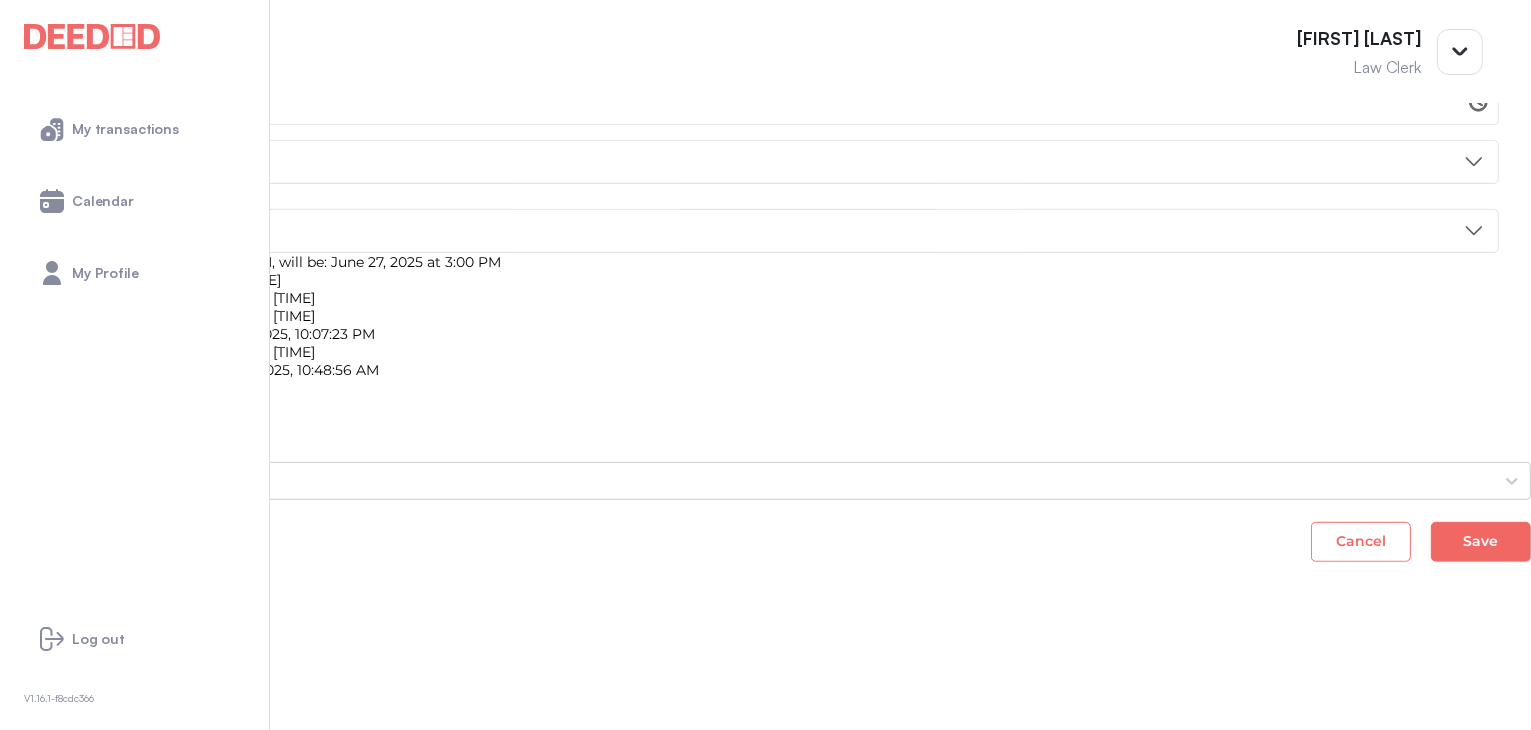 click on "**********" at bounding box center (765, 210) 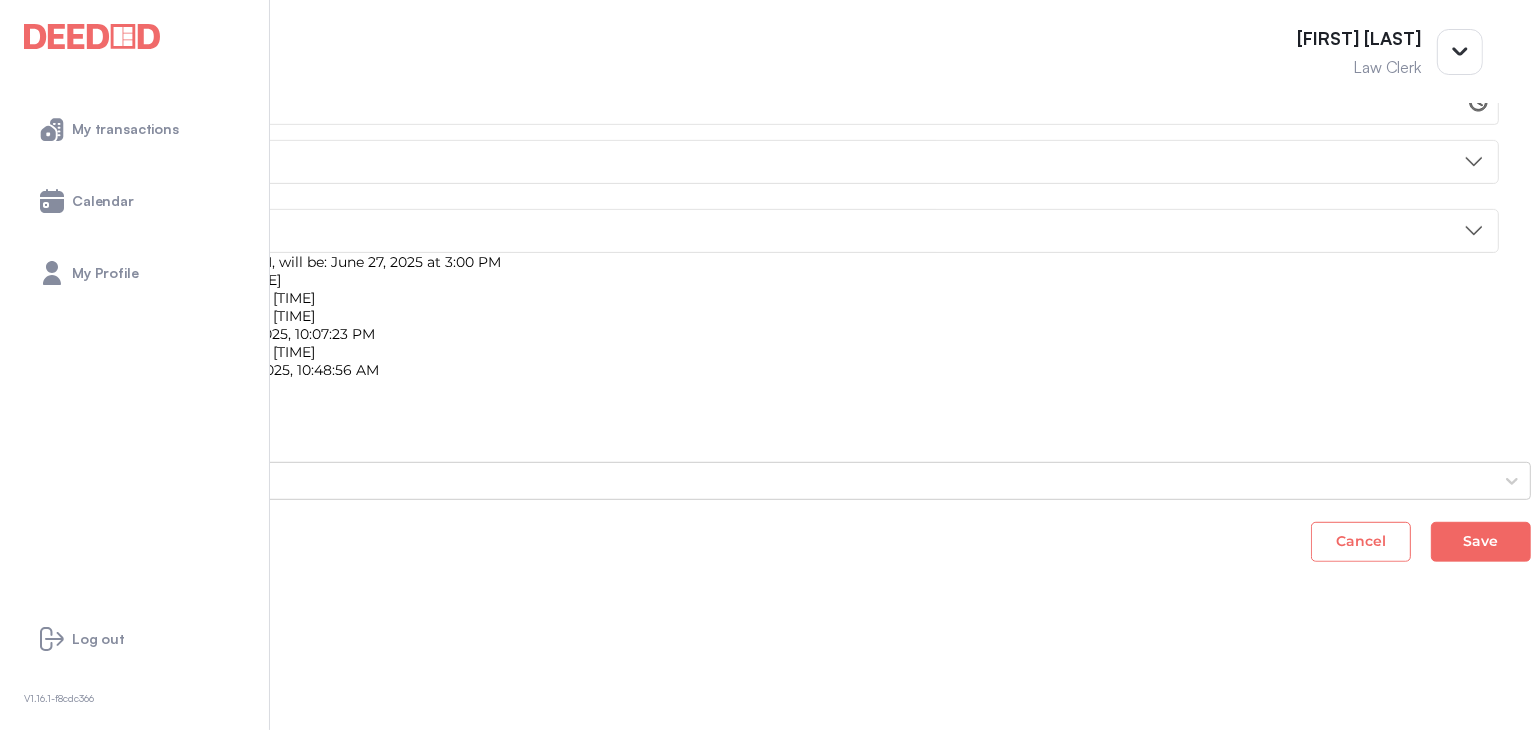 click on "Signing Completed" at bounding box center (60, 642) 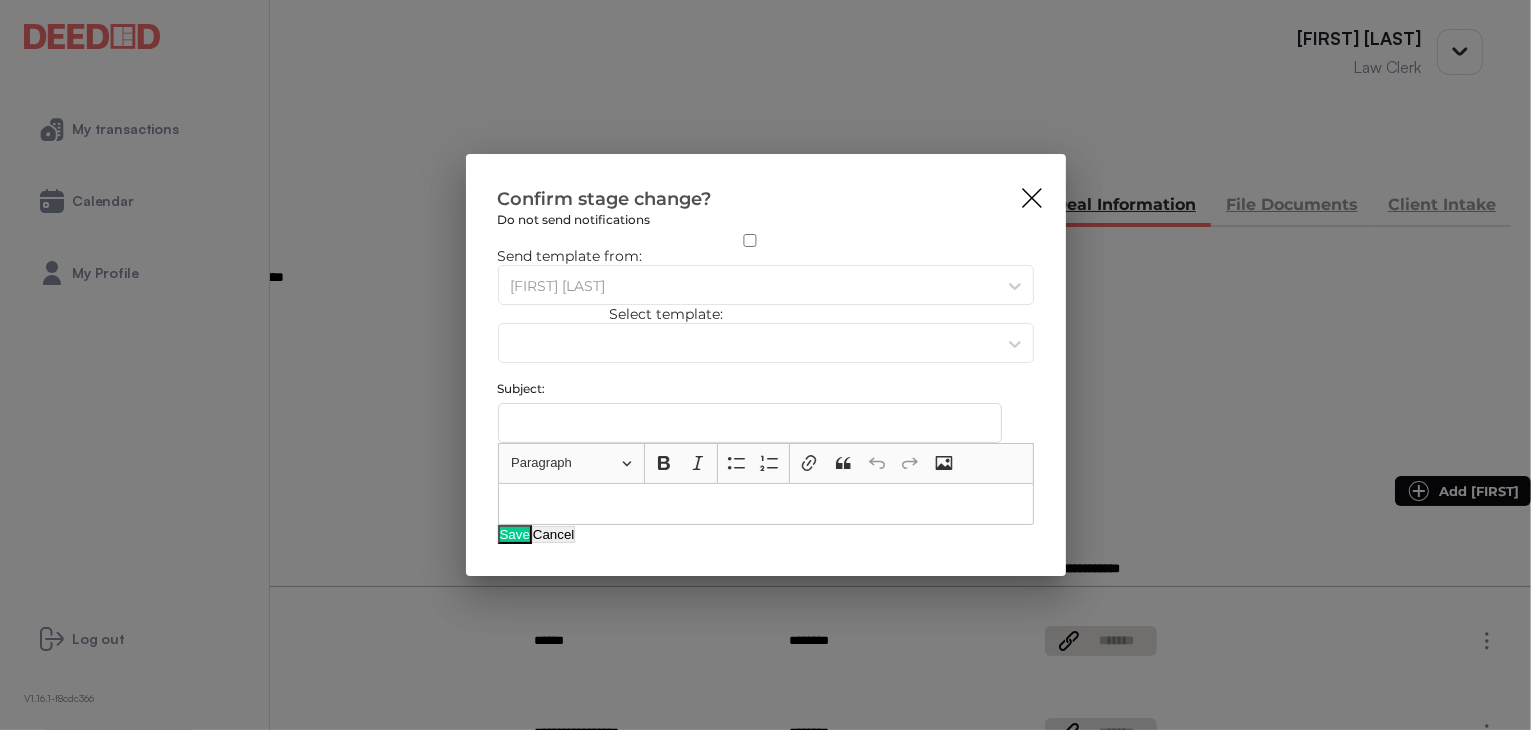 scroll, scrollTop: 0, scrollLeft: 0, axis: both 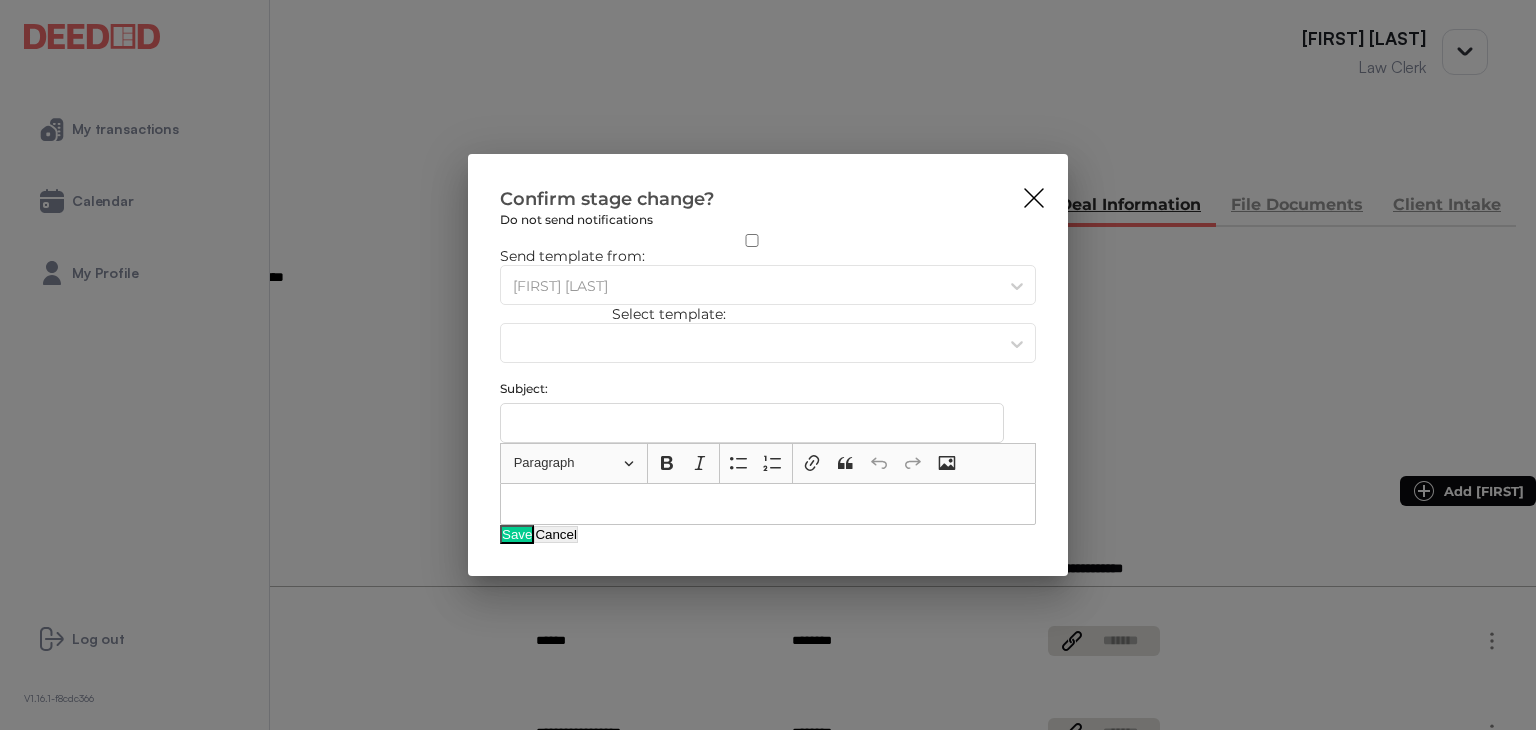click on "Send template from: [FIRST] [LAST] Field is required Select template: Field is required Subject:" at bounding box center (768, 345) 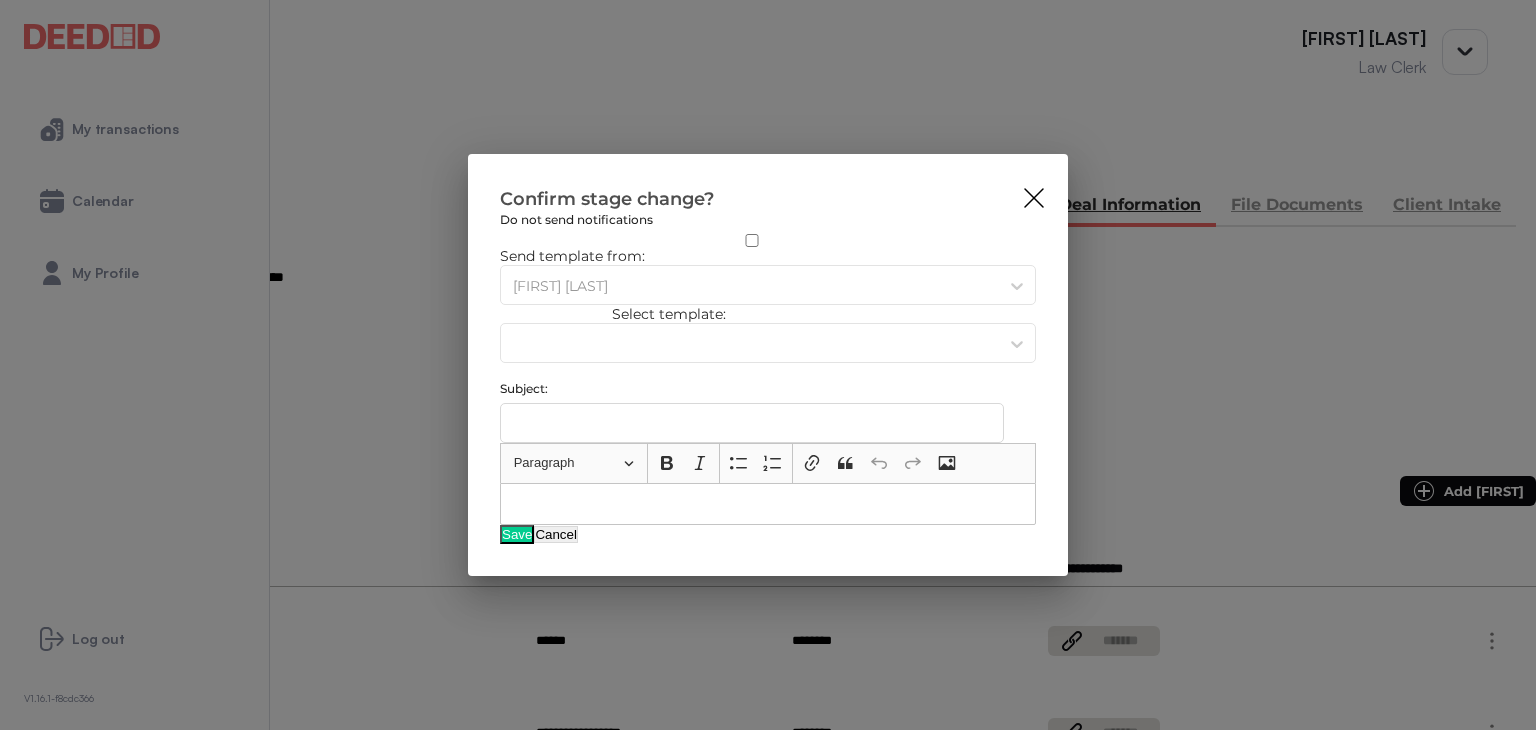 click at bounding box center [752, 247] 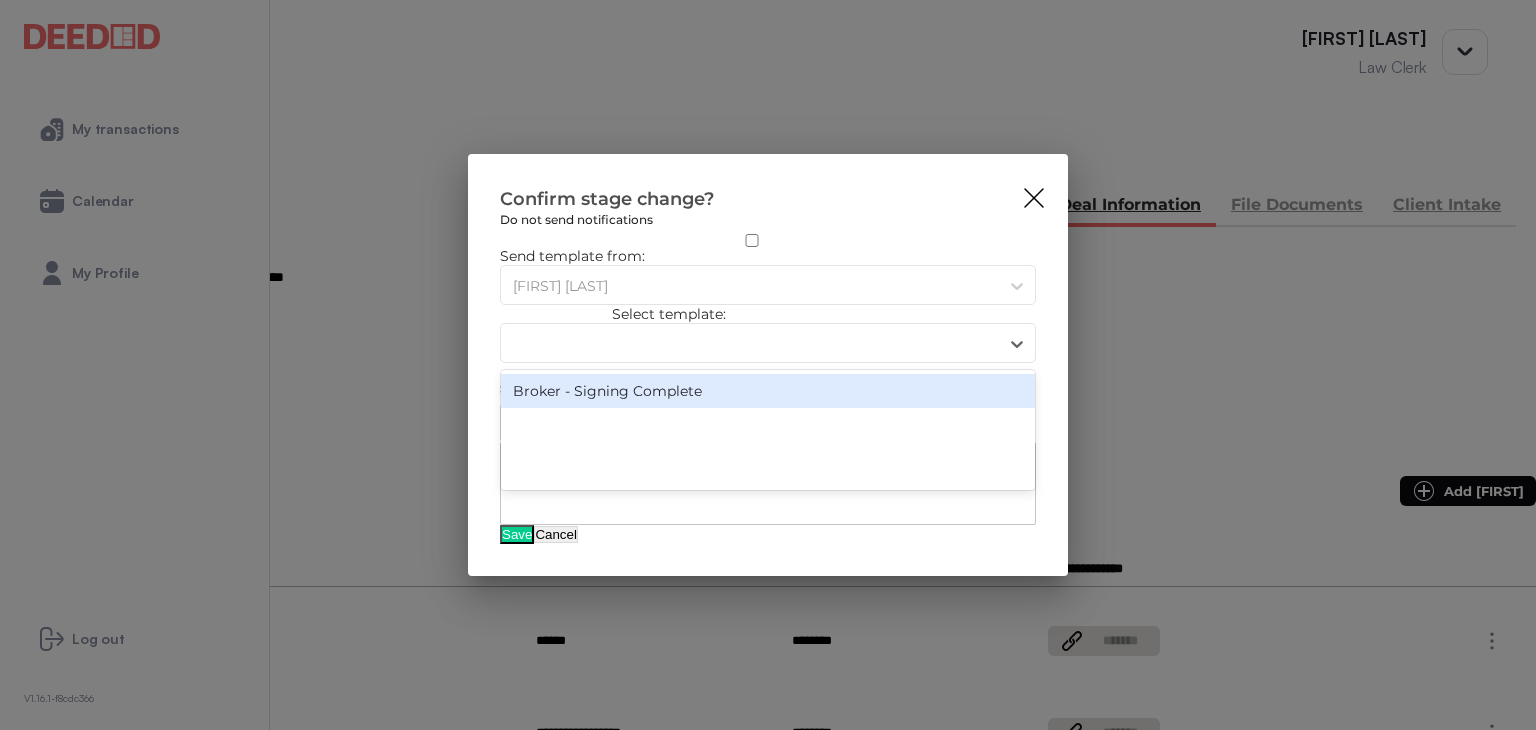 click at bounding box center [750, 344] 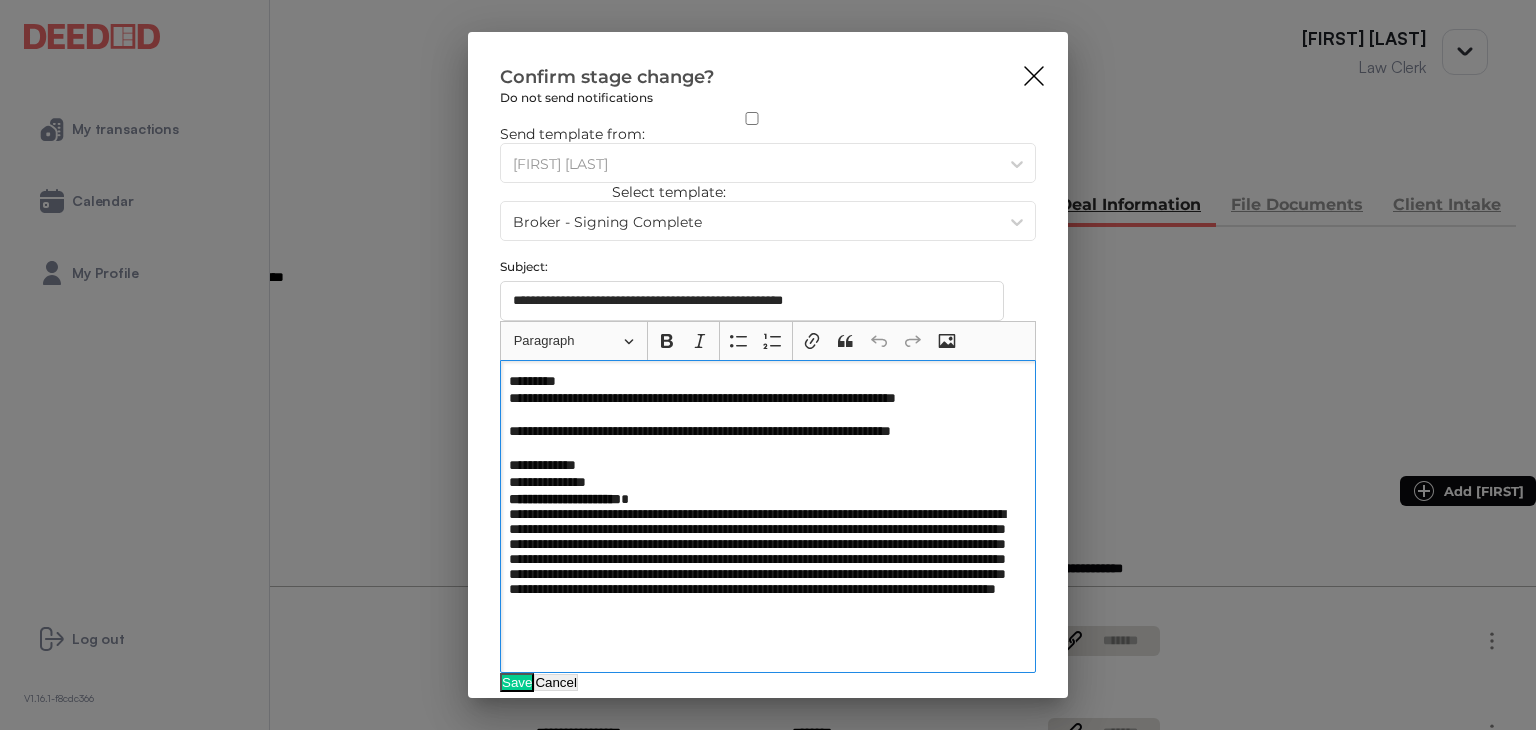 click on "**********" at bounding box center (763, 576) 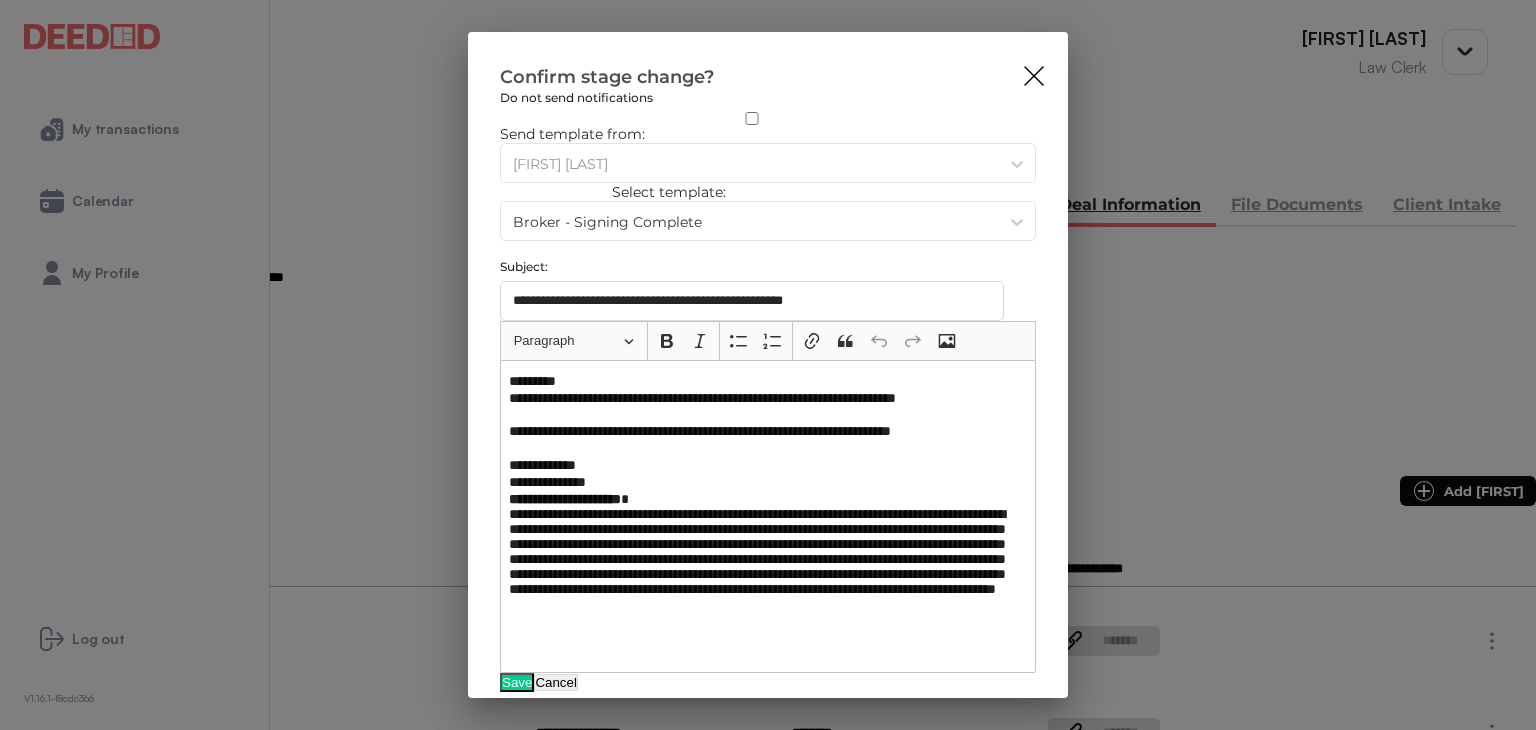 click on "Save" at bounding box center [517, 682] 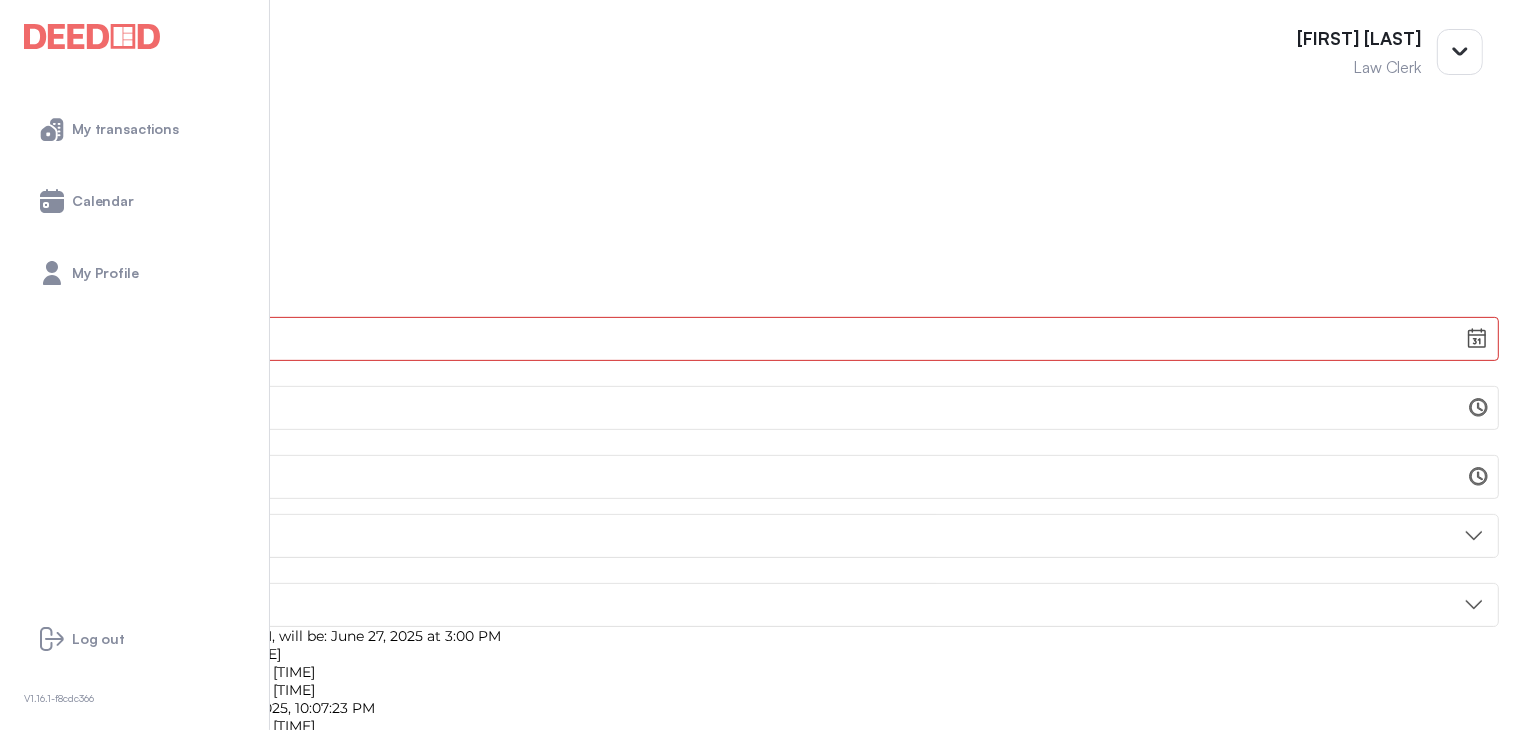 scroll, scrollTop: 708, scrollLeft: 0, axis: vertical 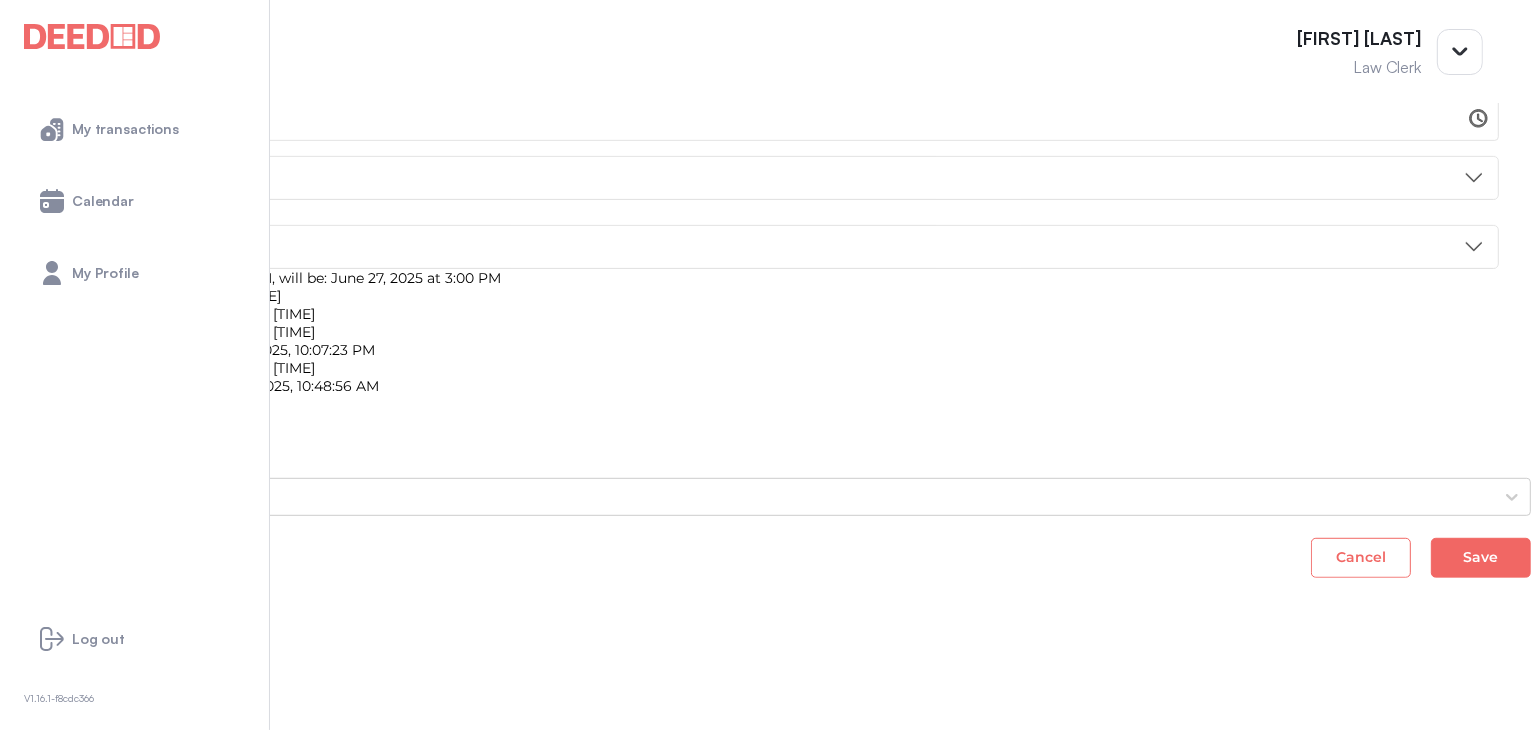 click on "0 5 Deal Closed" at bounding box center [765, 649] 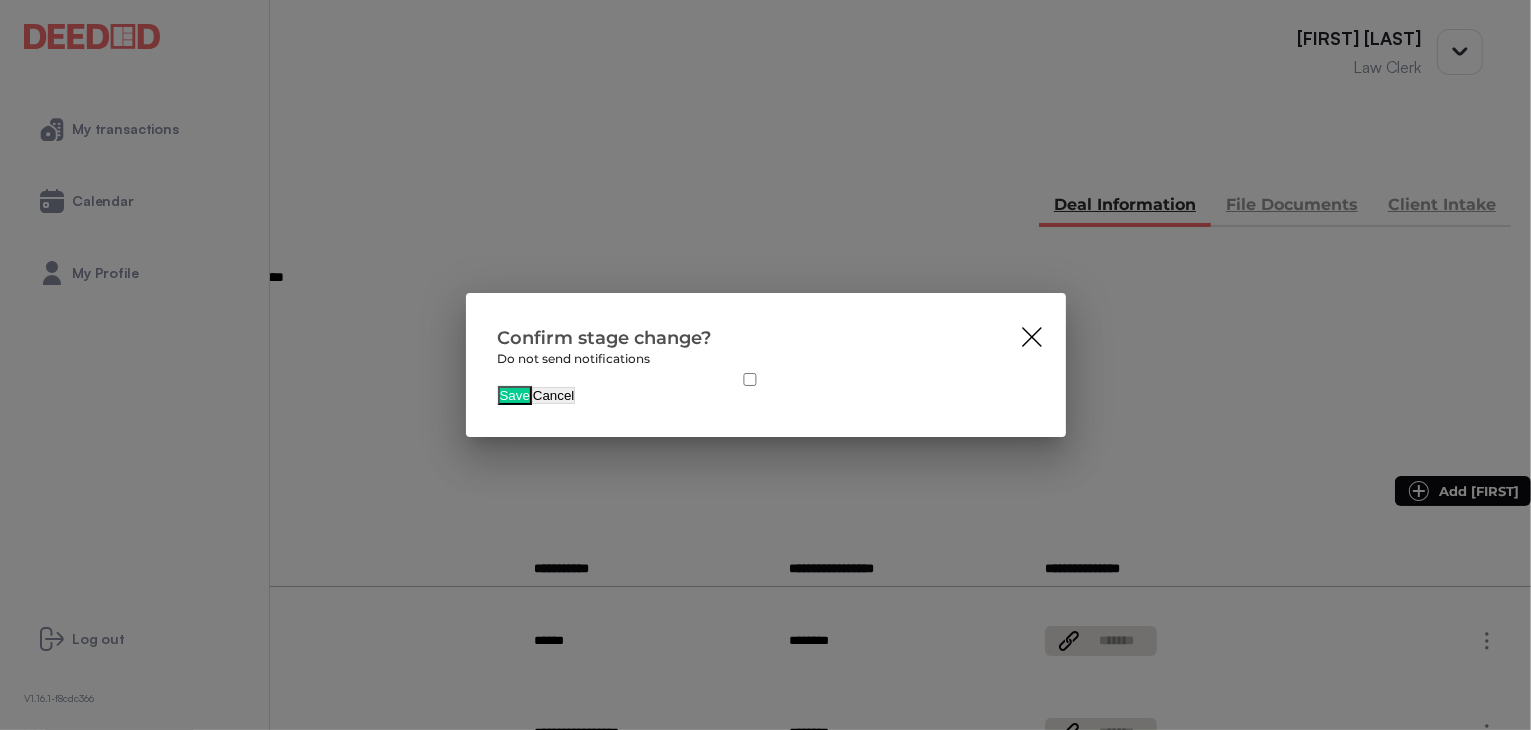 scroll, scrollTop: 0, scrollLeft: 0, axis: both 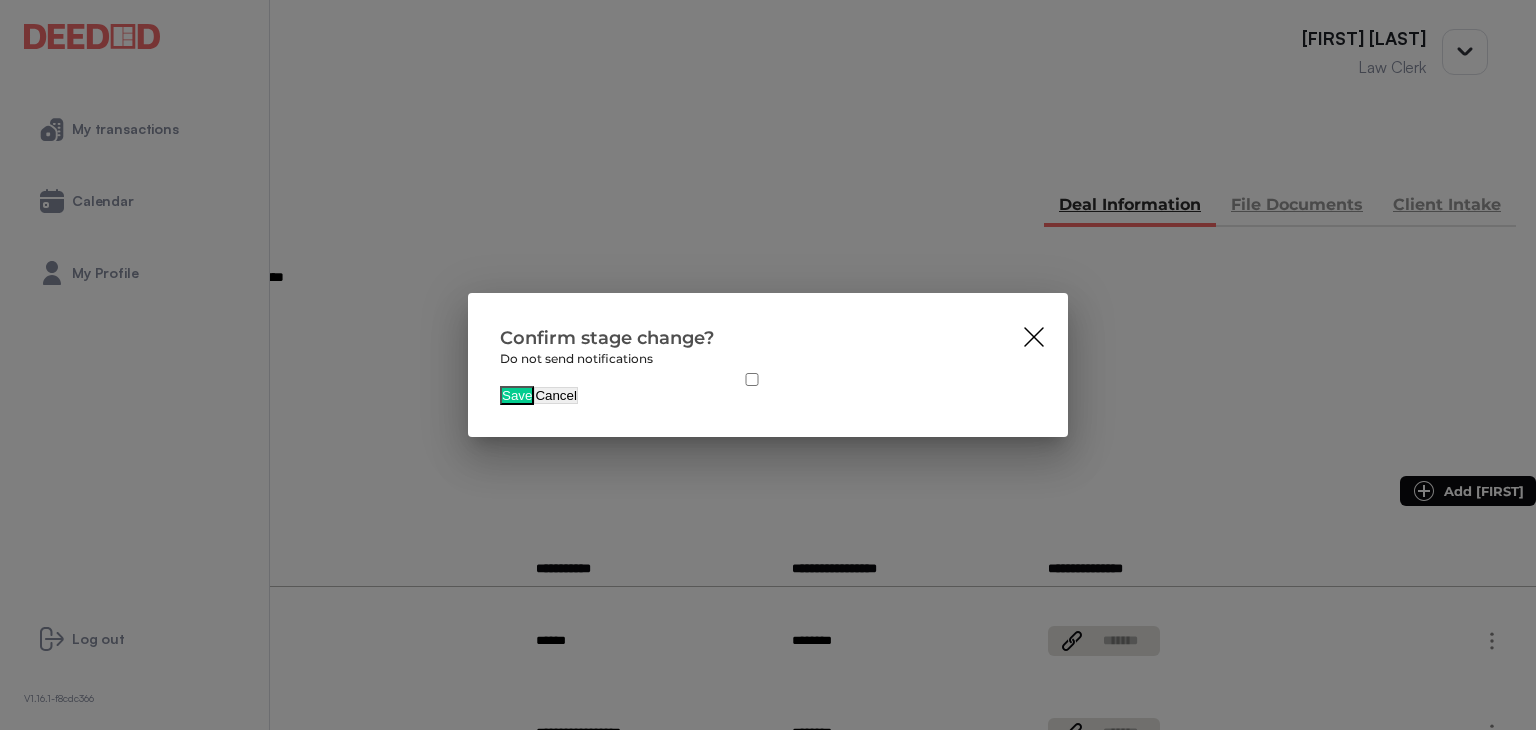 click on "Save" at bounding box center (517, 395) 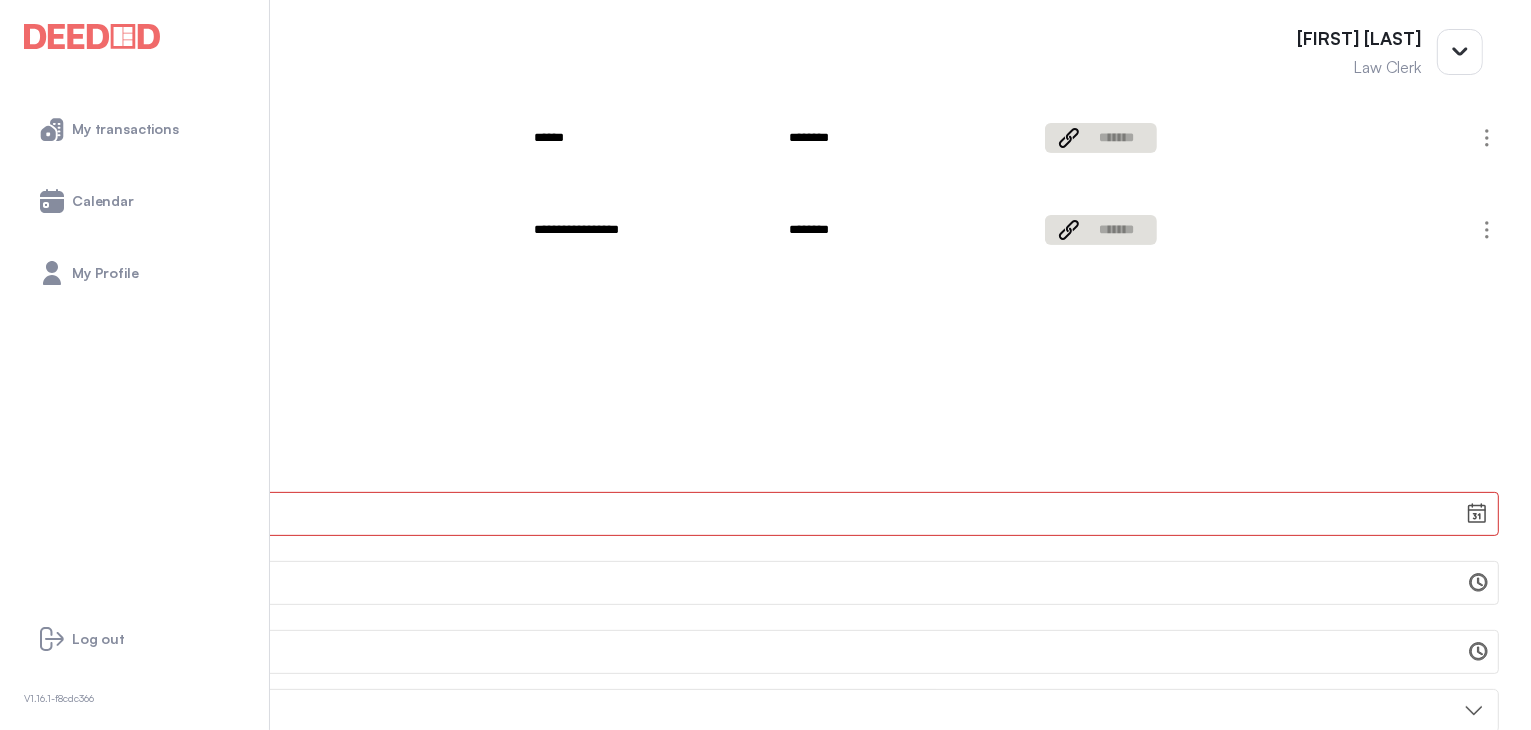 scroll, scrollTop: 0, scrollLeft: 0, axis: both 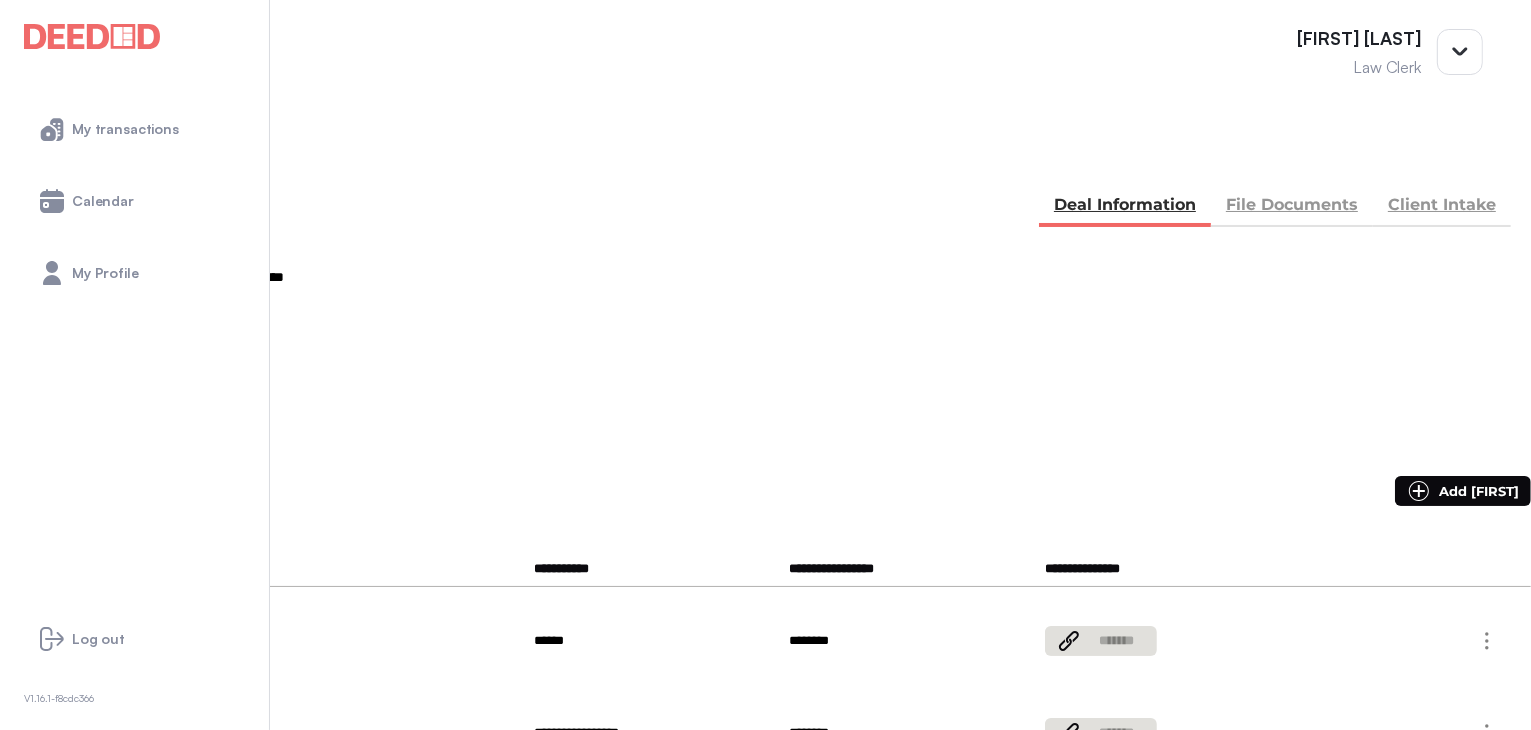 click at bounding box center (25, 157) 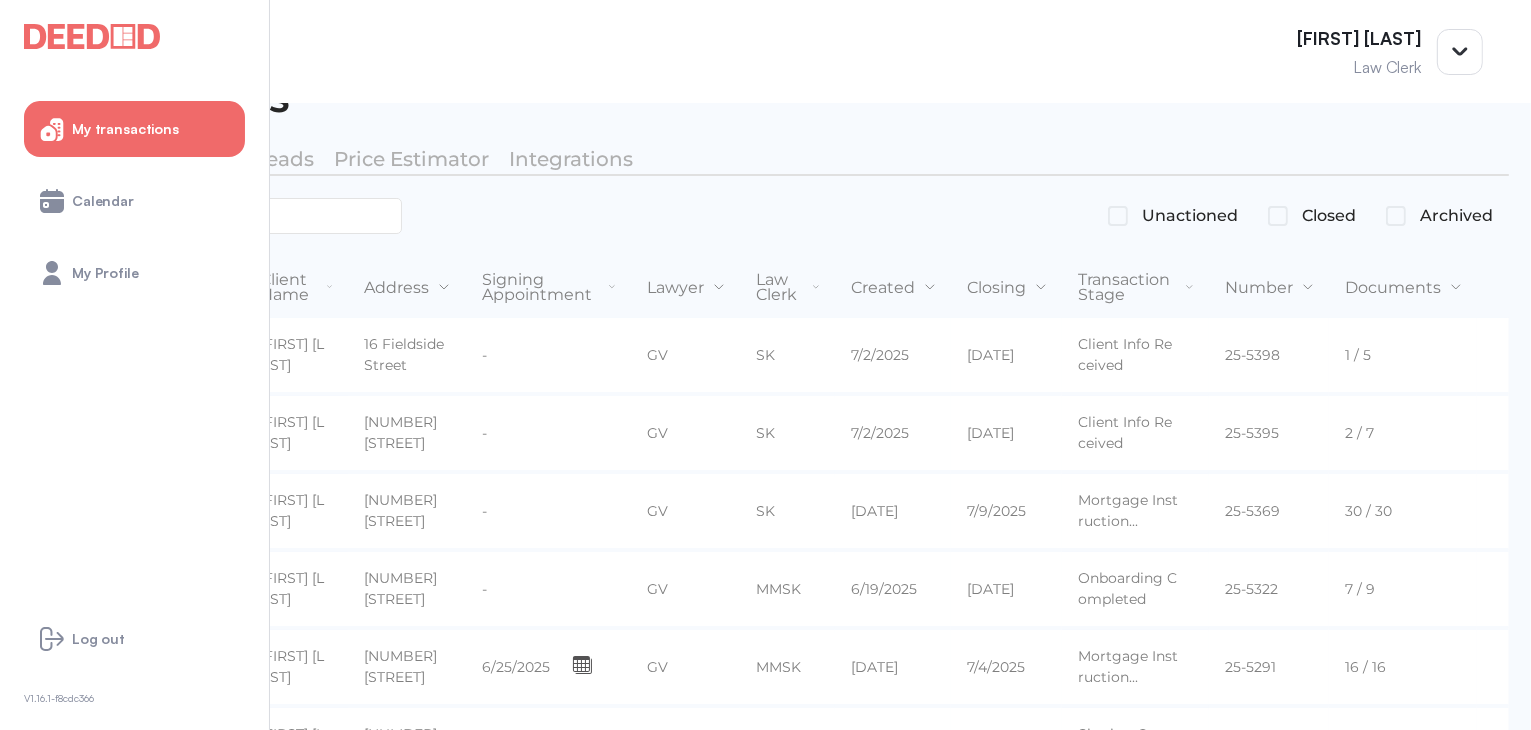 drag, startPoint x: 300, startPoint y: 159, endPoint x: 921, endPoint y: 211, distance: 623.17334 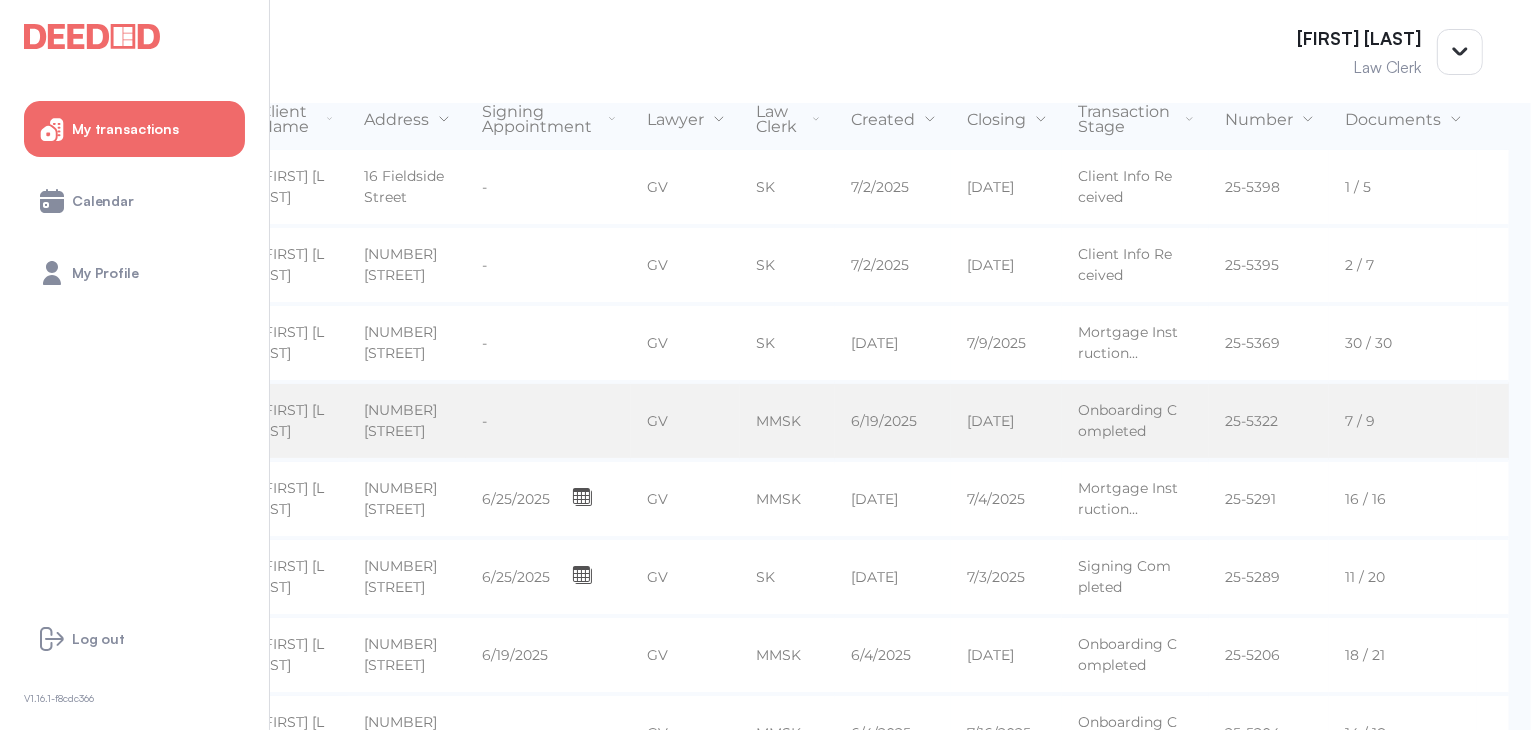 scroll, scrollTop: 213, scrollLeft: 0, axis: vertical 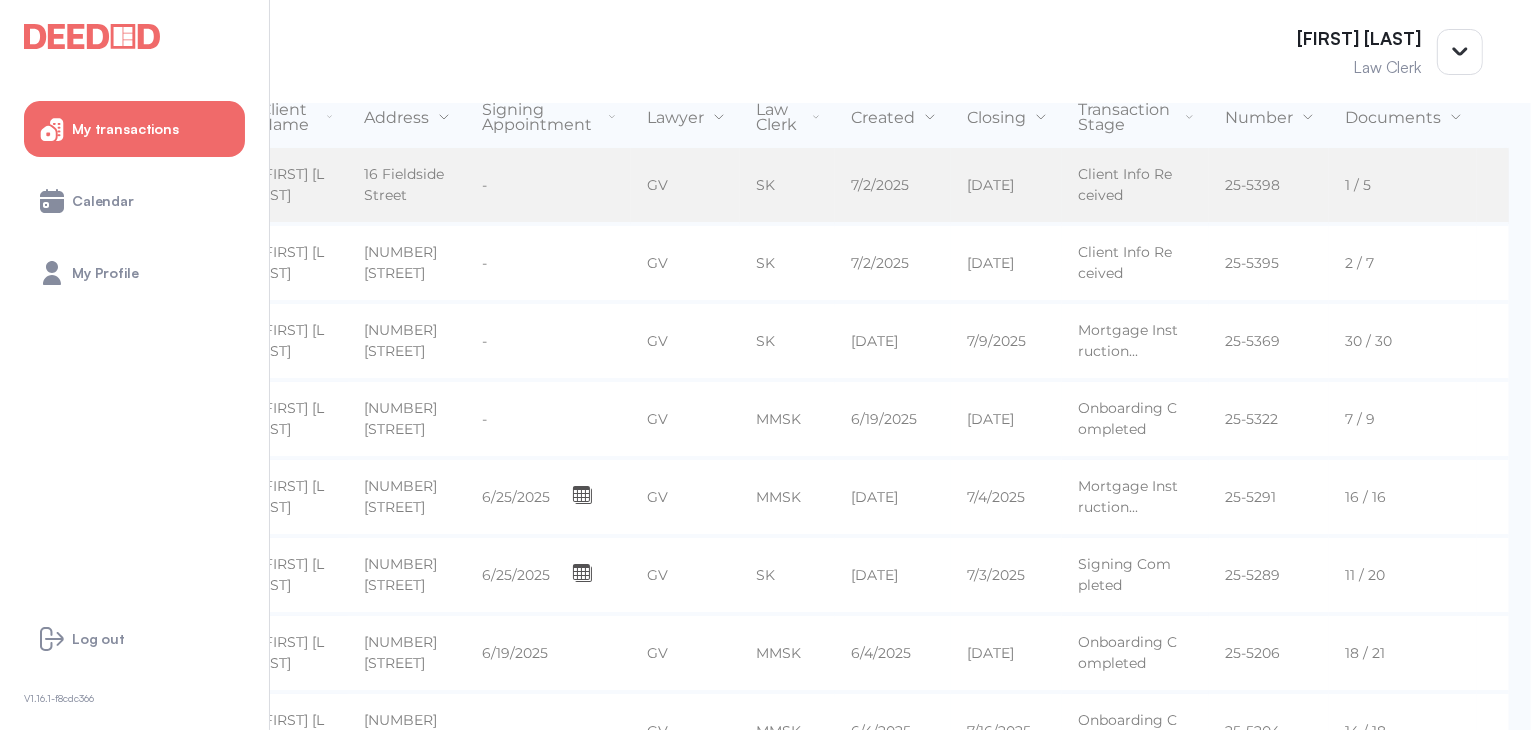 click on "-" at bounding box center (548, 186) 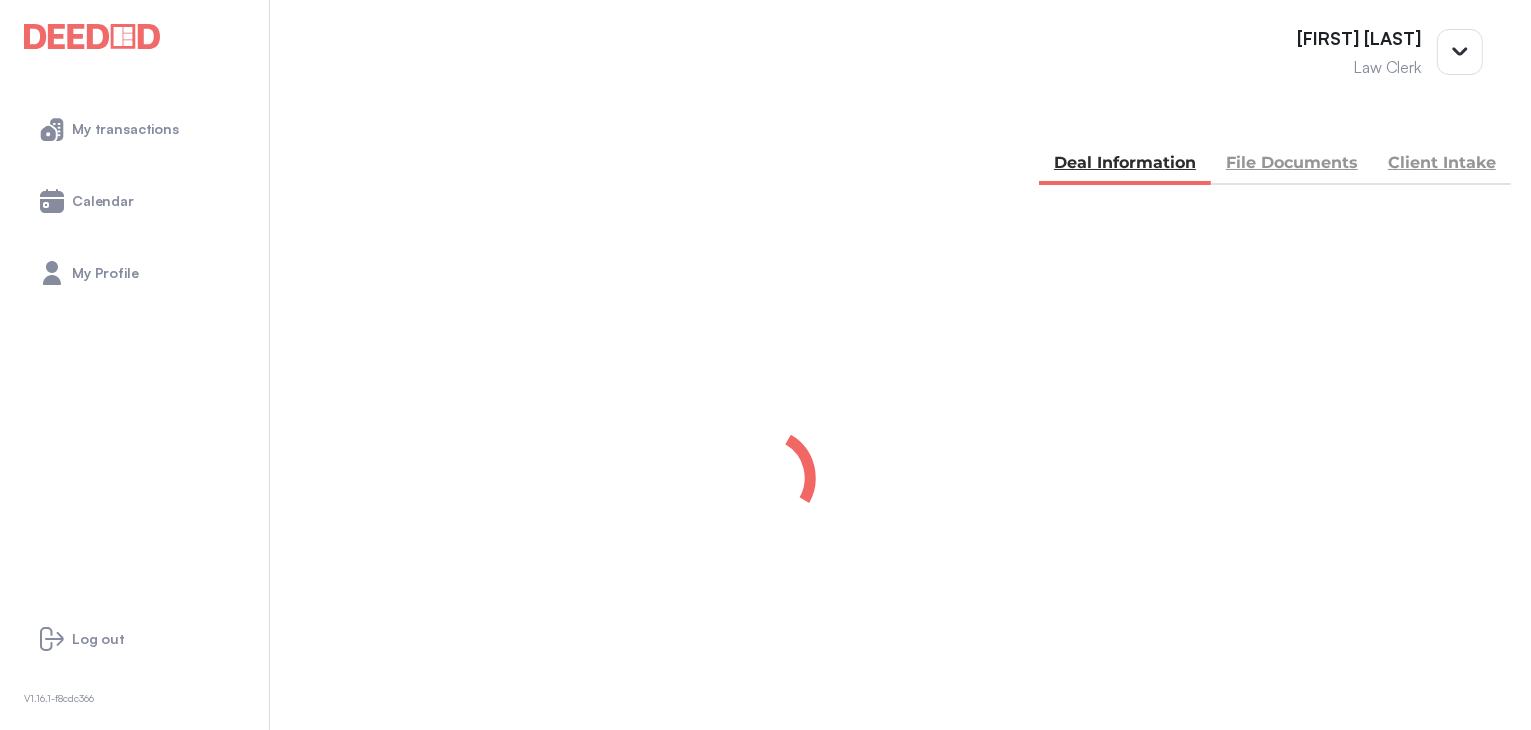 scroll, scrollTop: 42, scrollLeft: 0, axis: vertical 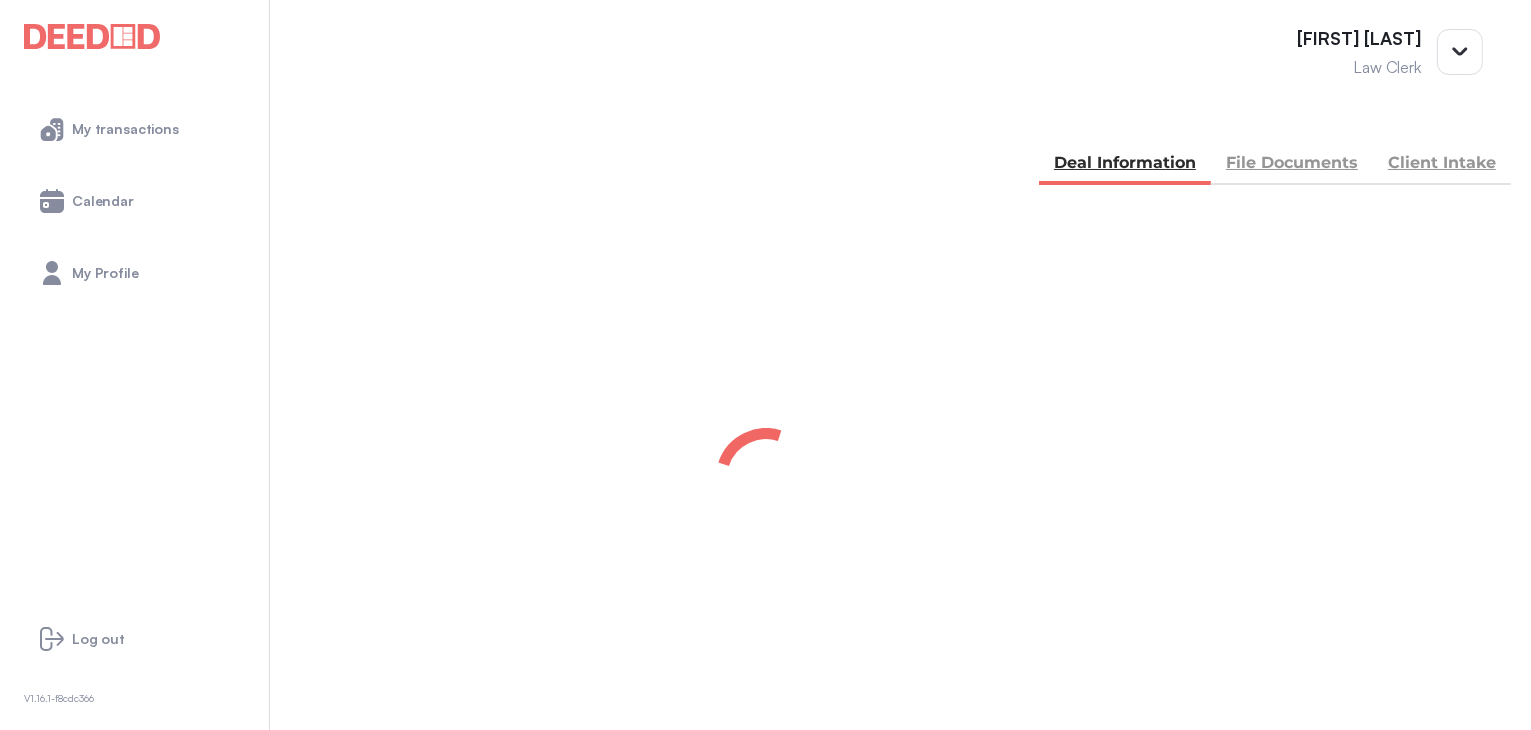 click on "BACK my deals Deal Information File Documents Client Intake" at bounding box center (765, 143) 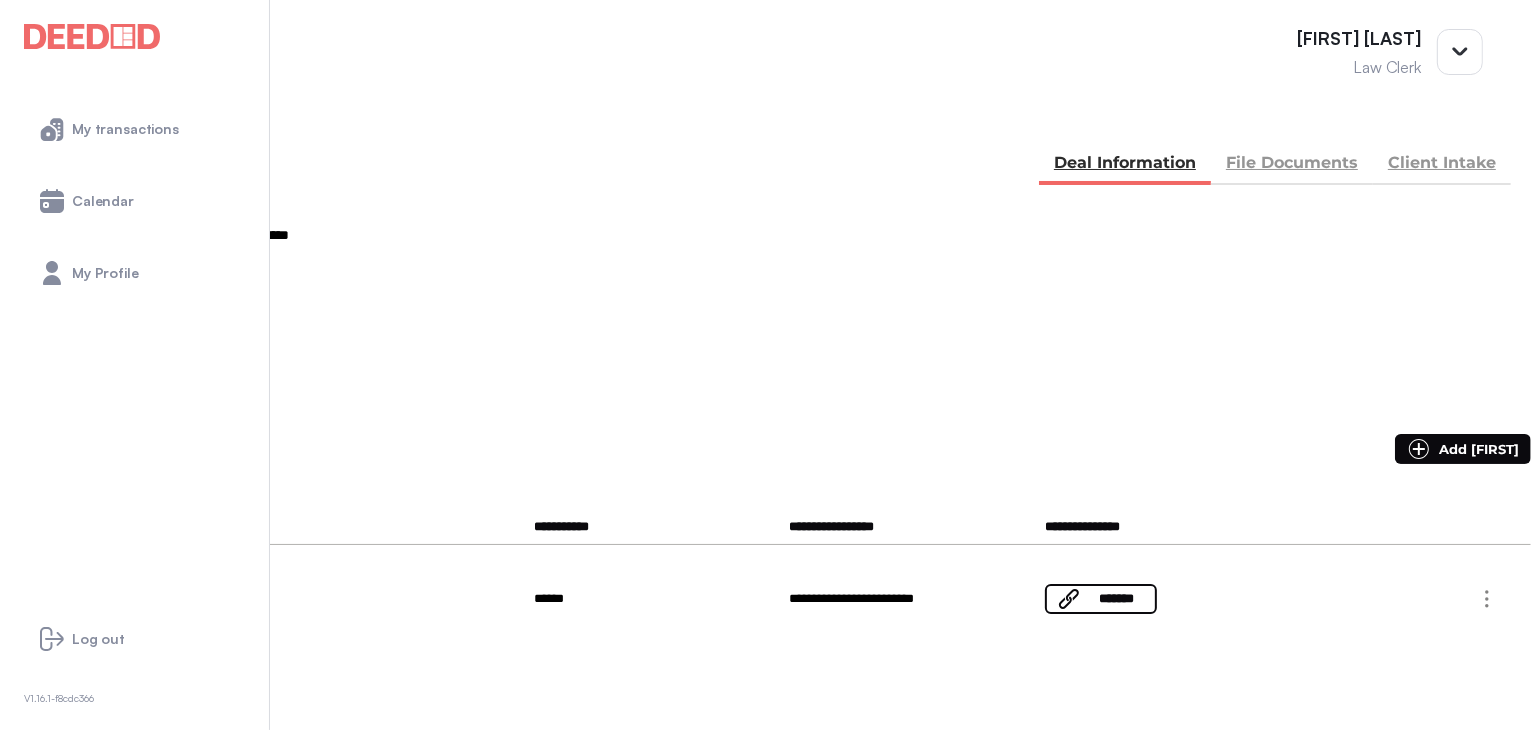 scroll, scrollTop: 213, scrollLeft: 0, axis: vertical 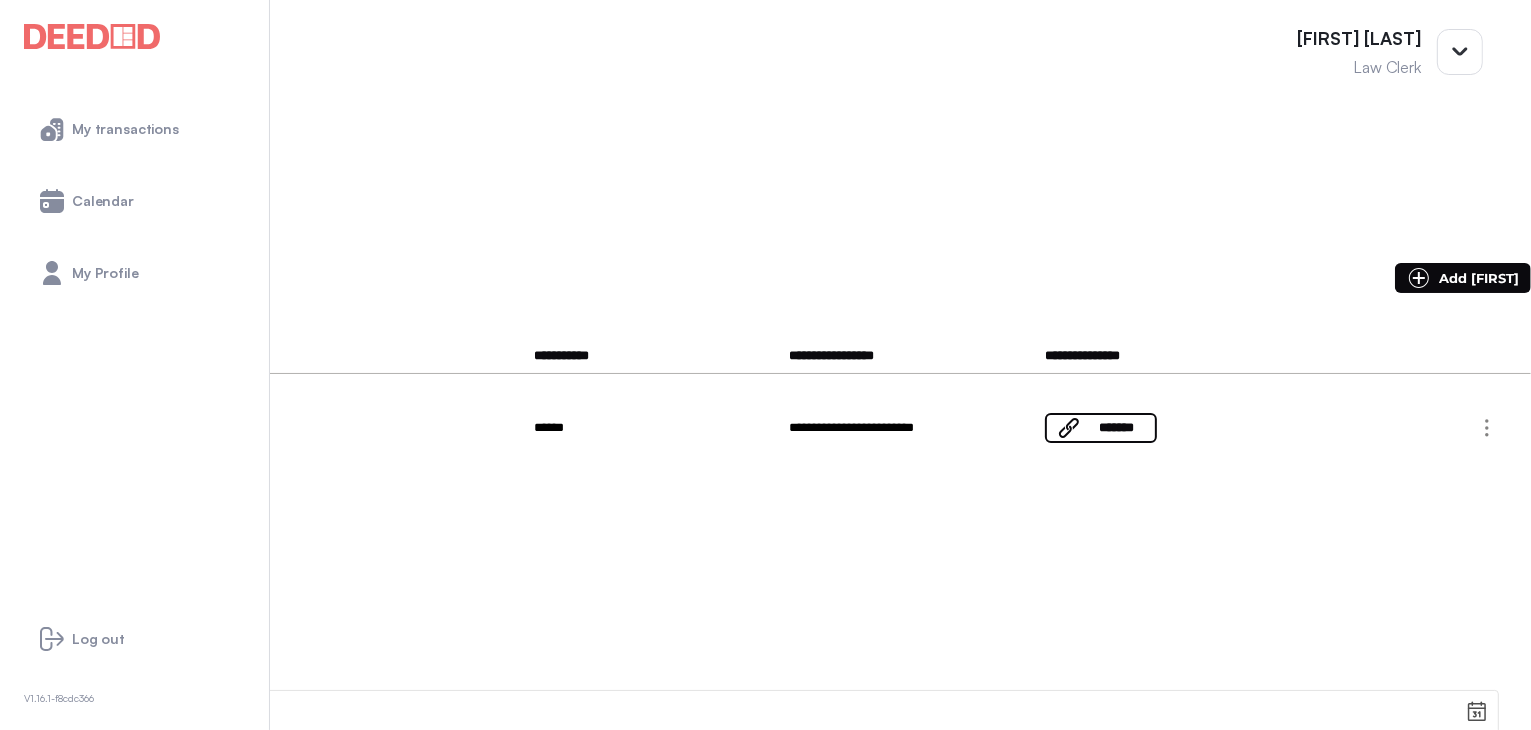 drag, startPoint x: 464, startPoint y: 360, endPoint x: 410, endPoint y: 363, distance: 54.08327 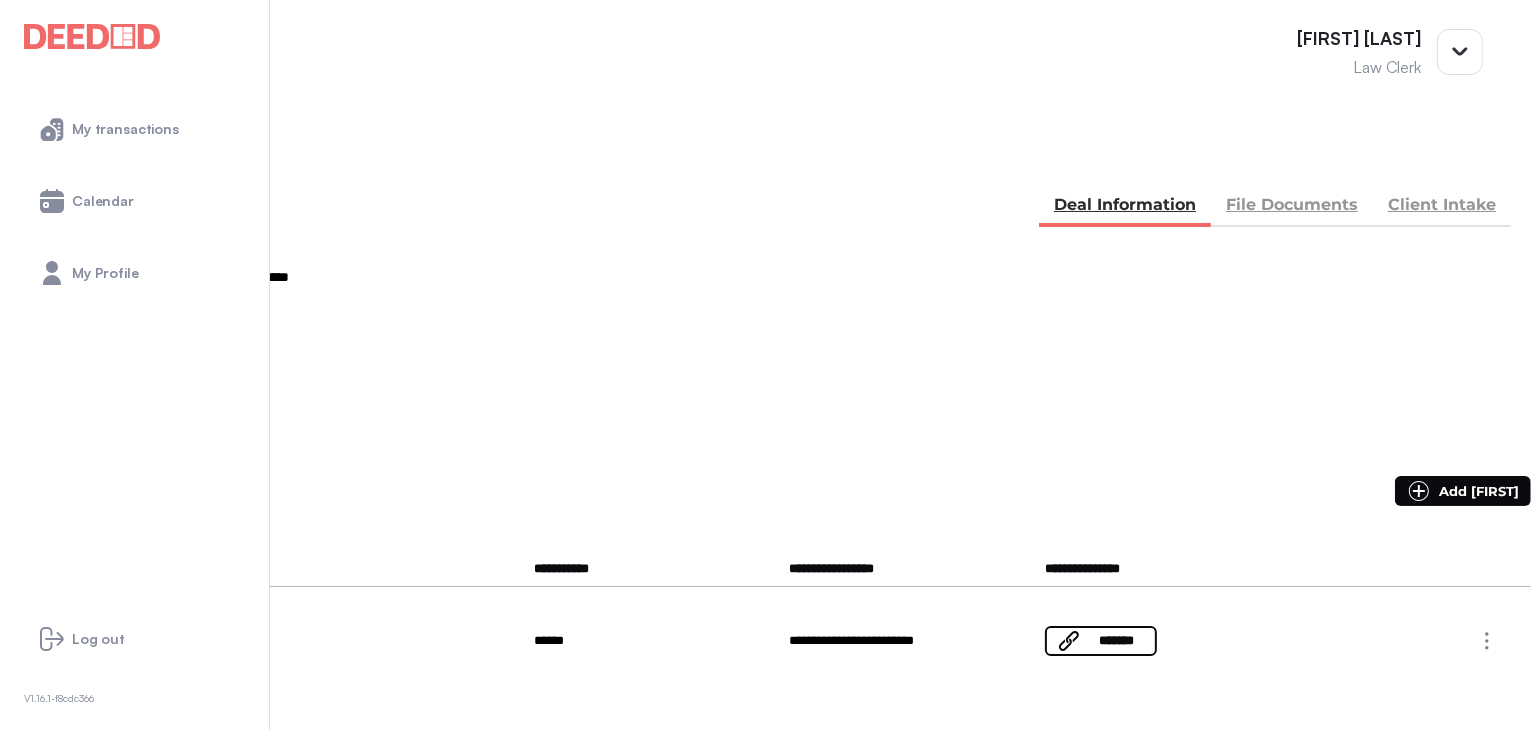 click on "BACK" at bounding box center (70, 155) 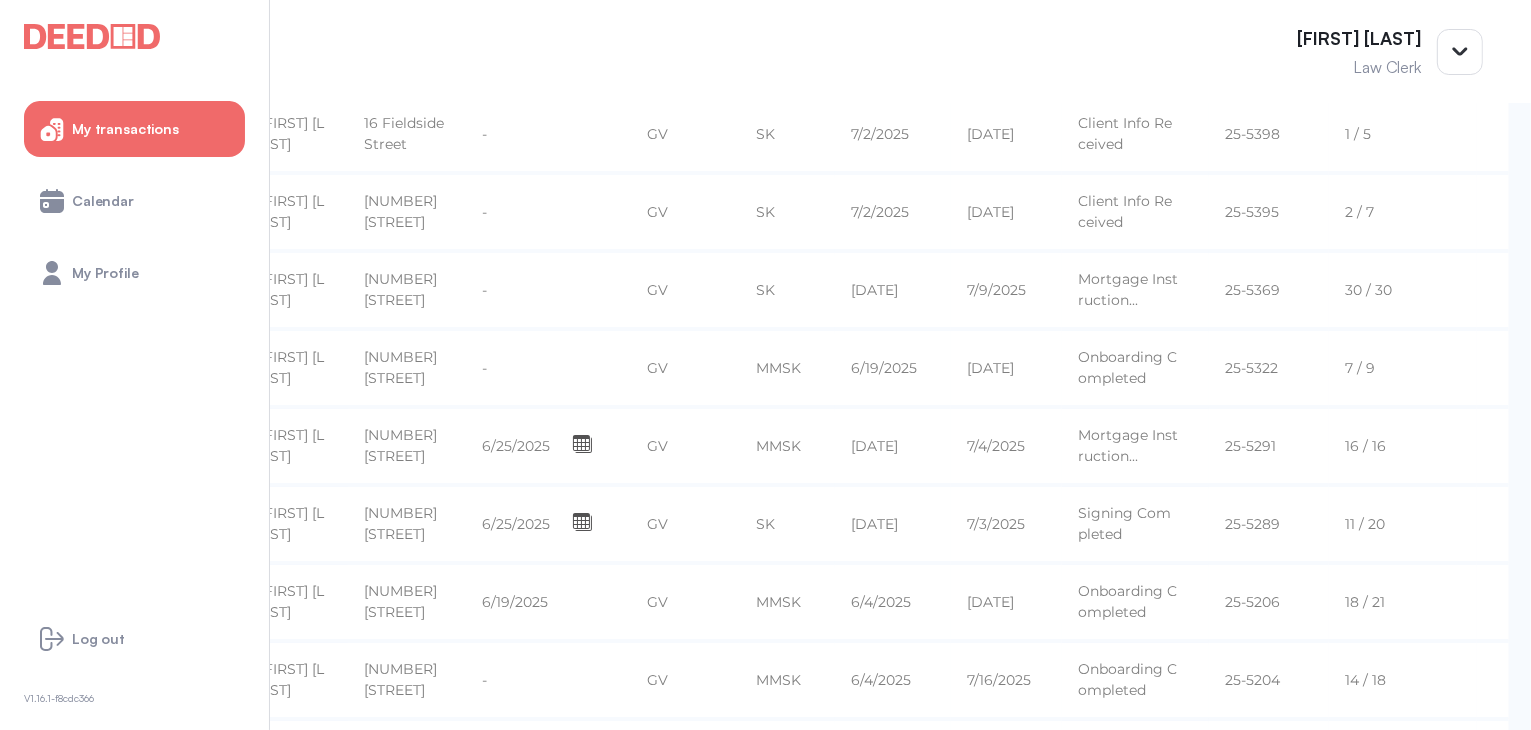 scroll, scrollTop: 0, scrollLeft: 0, axis: both 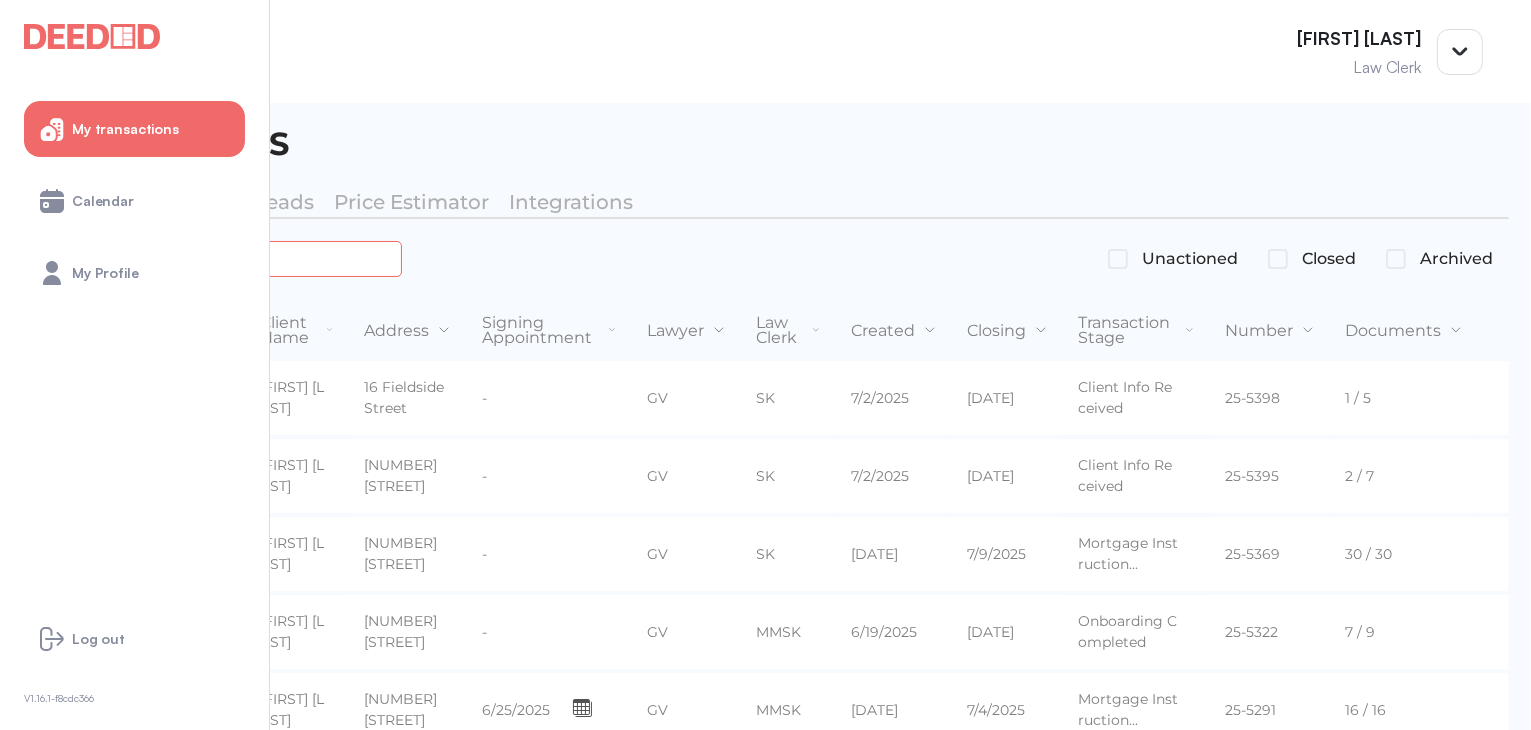 click at bounding box center (224, 258) 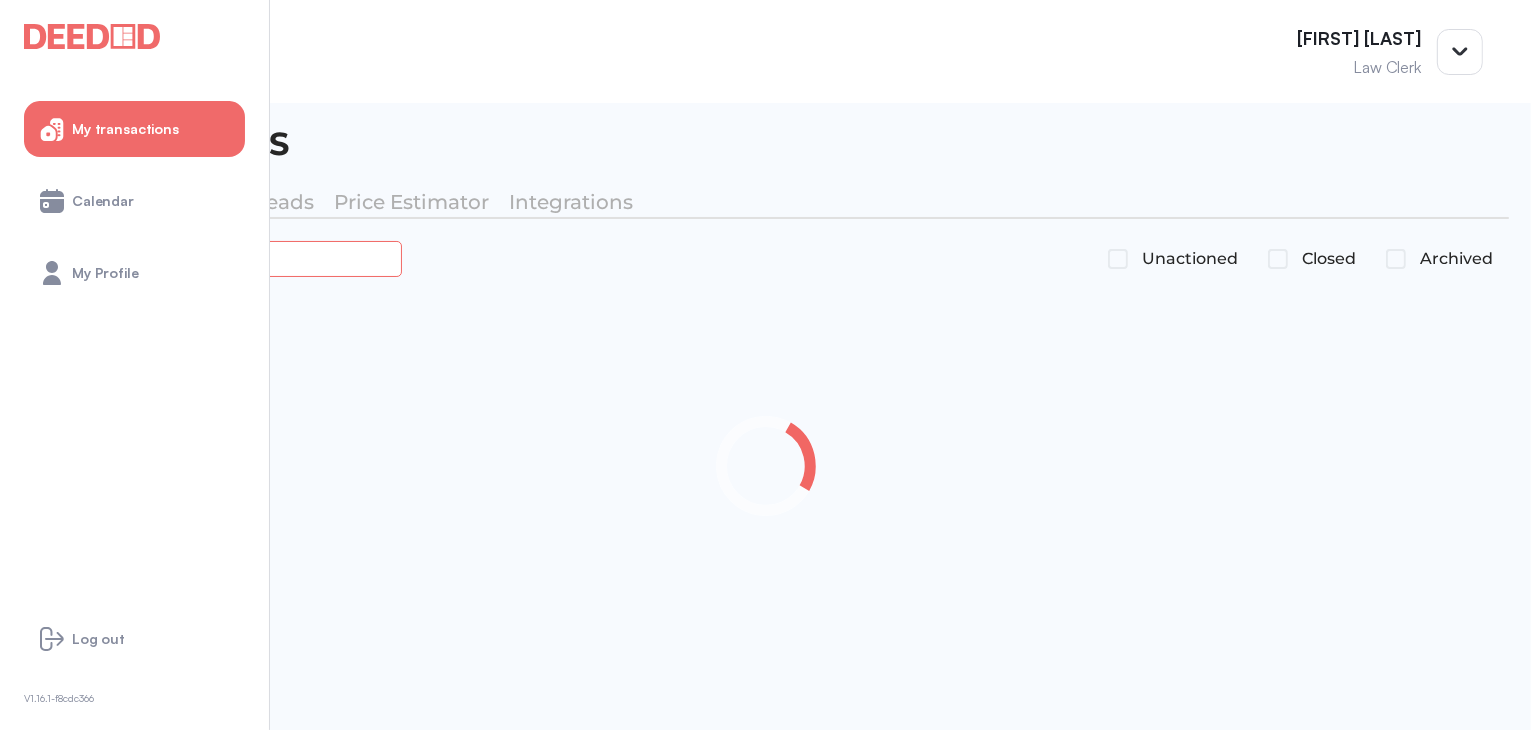 type on "******" 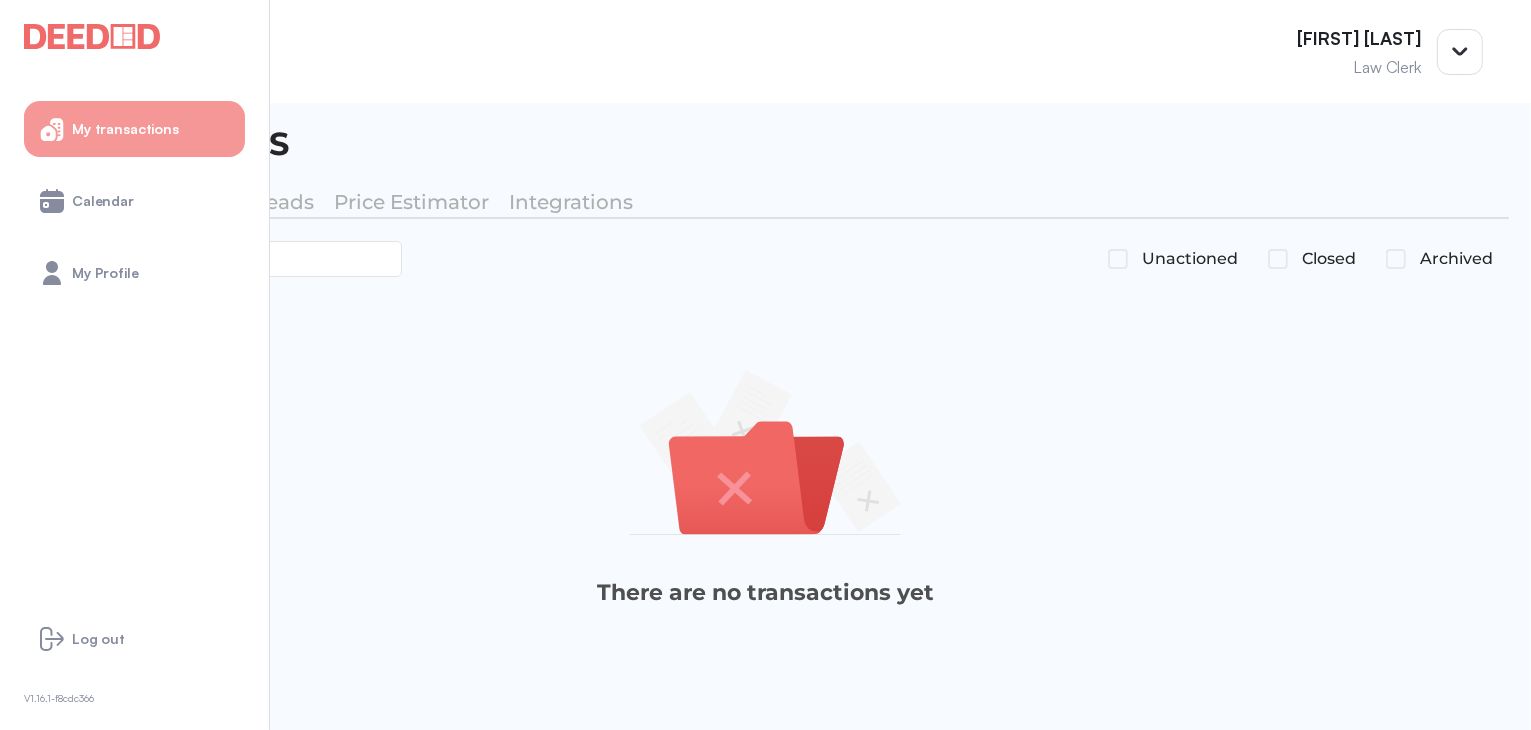 click on "My transactions" at bounding box center [125, 129] 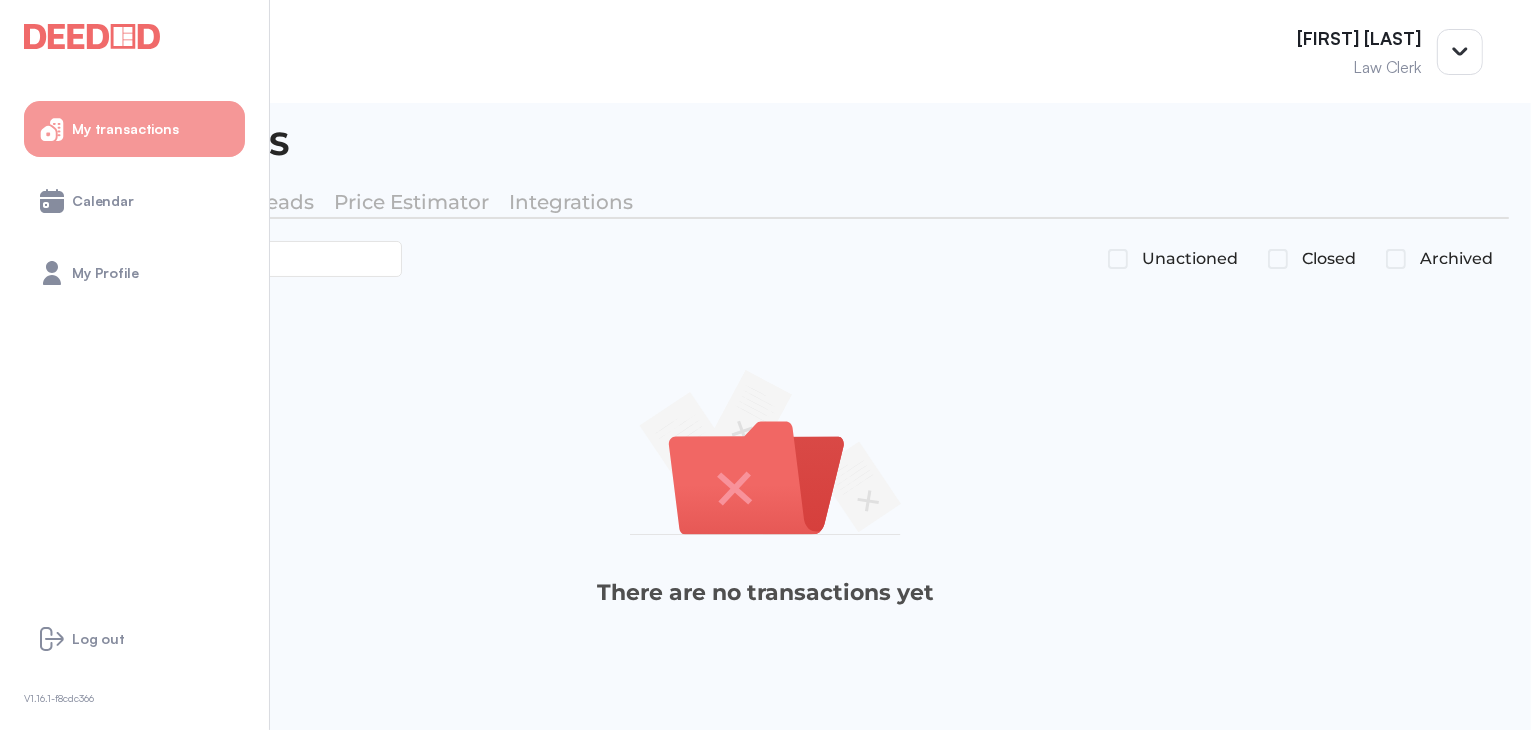 click on "My transactions" at bounding box center (125, 129) 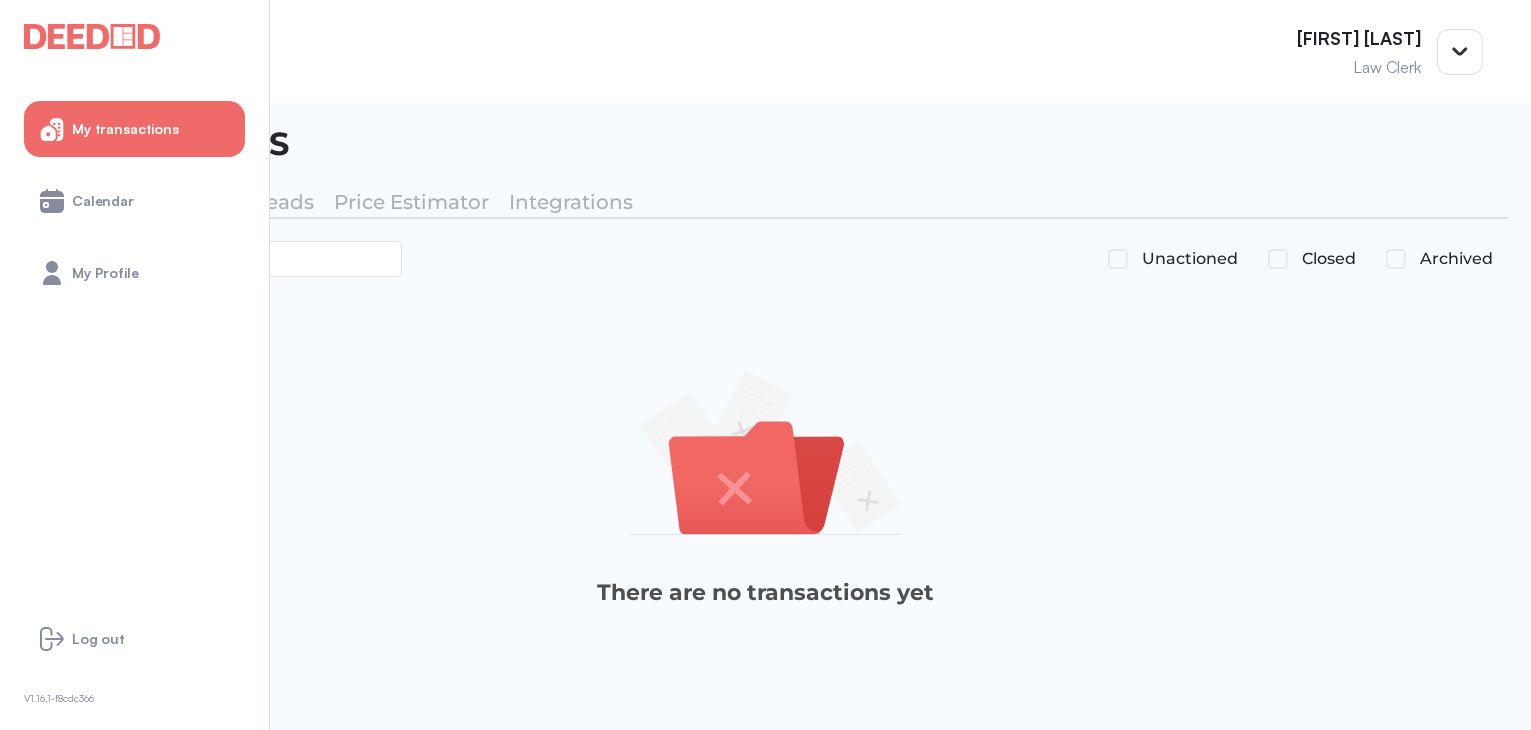 click on "There are no transactions yet" at bounding box center (765, 496) 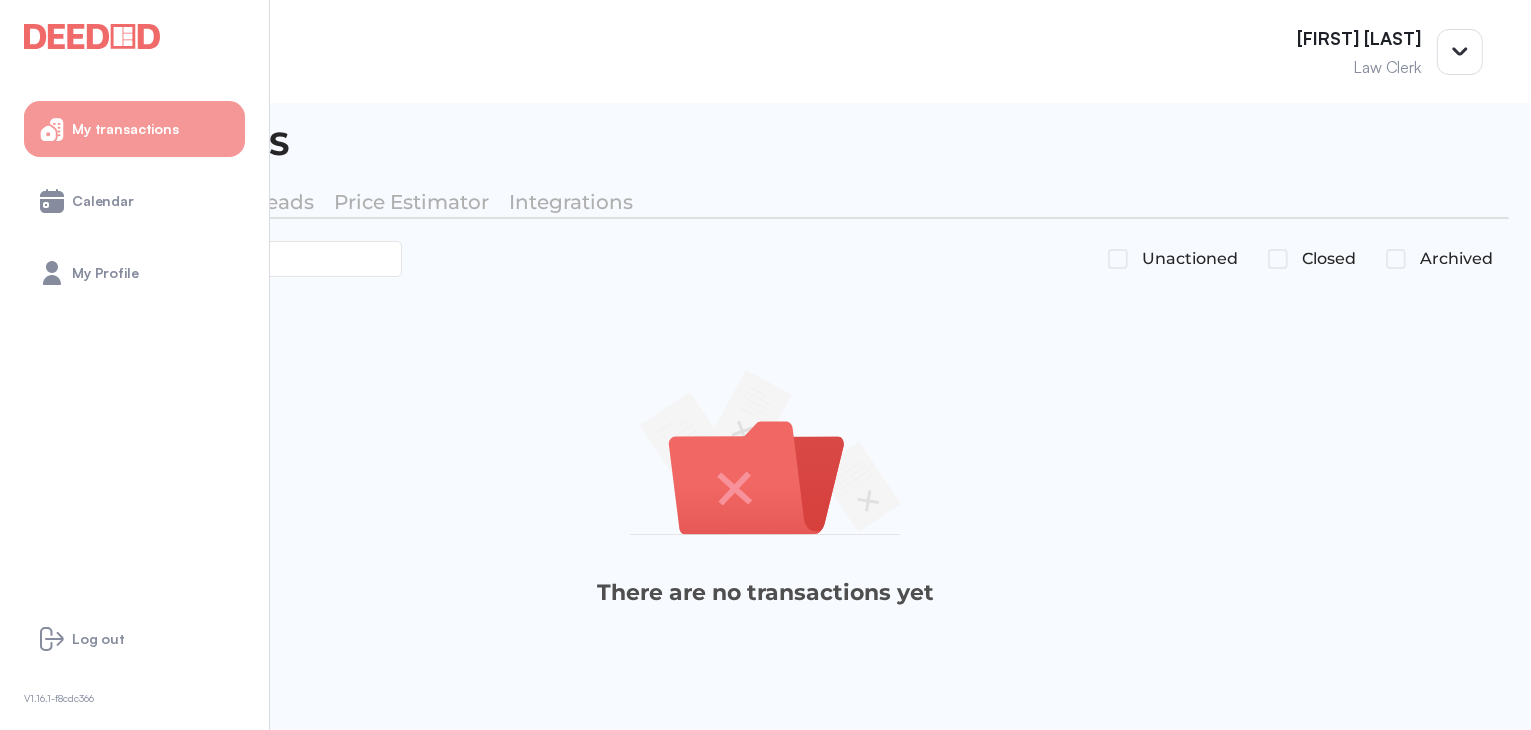 click on "My transactions" at bounding box center [134, 129] 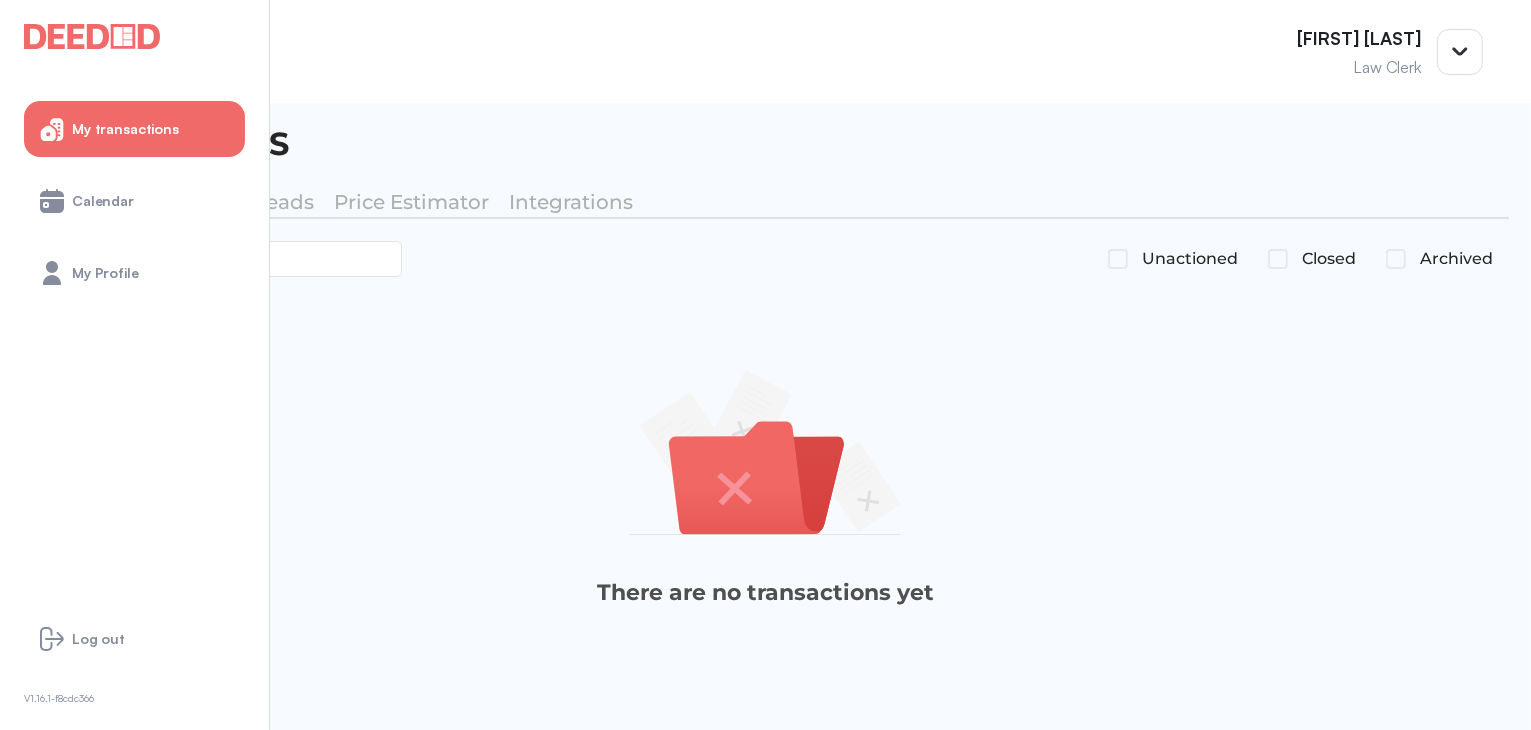 click on "My transactions" at bounding box center [134, 129] 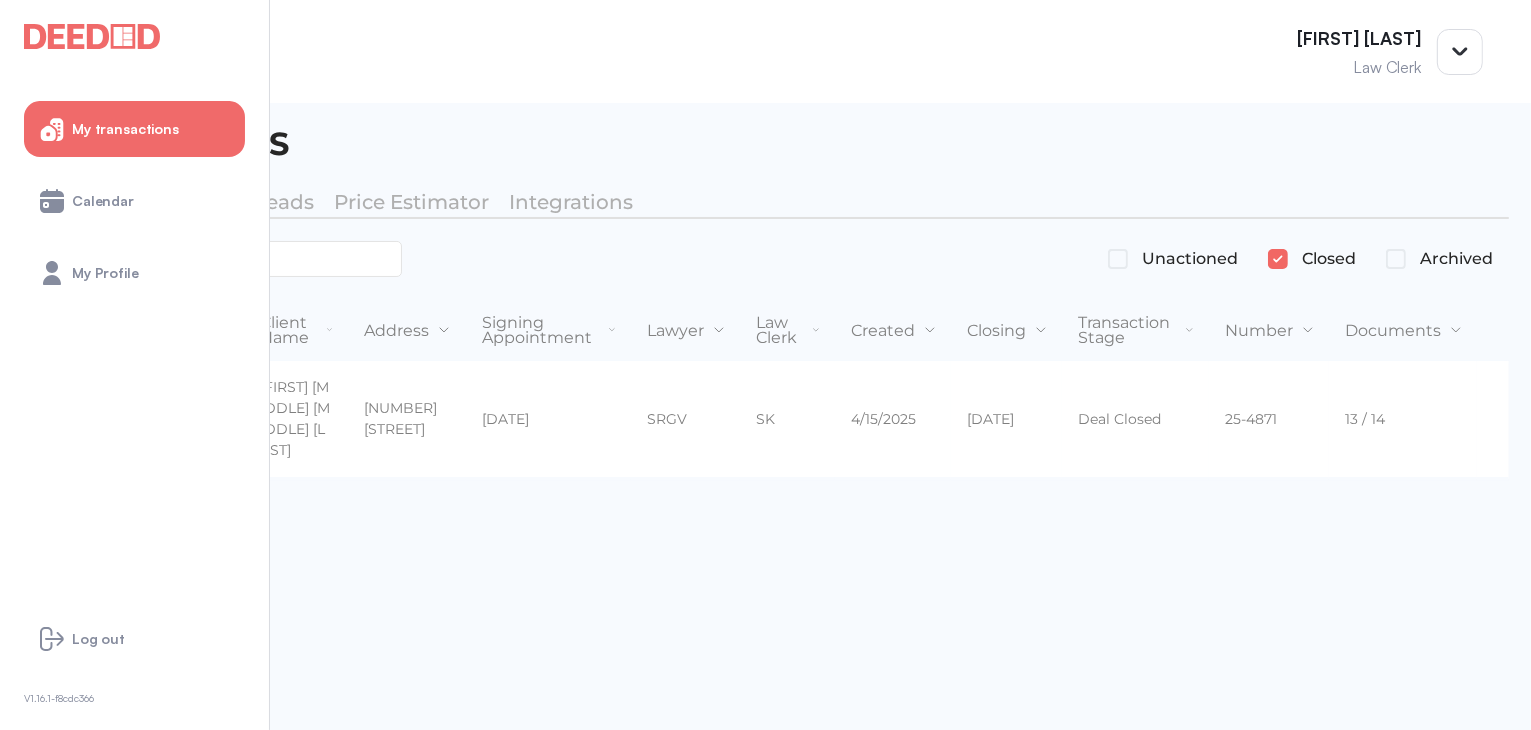 click on "My transactions" at bounding box center [125, 129] 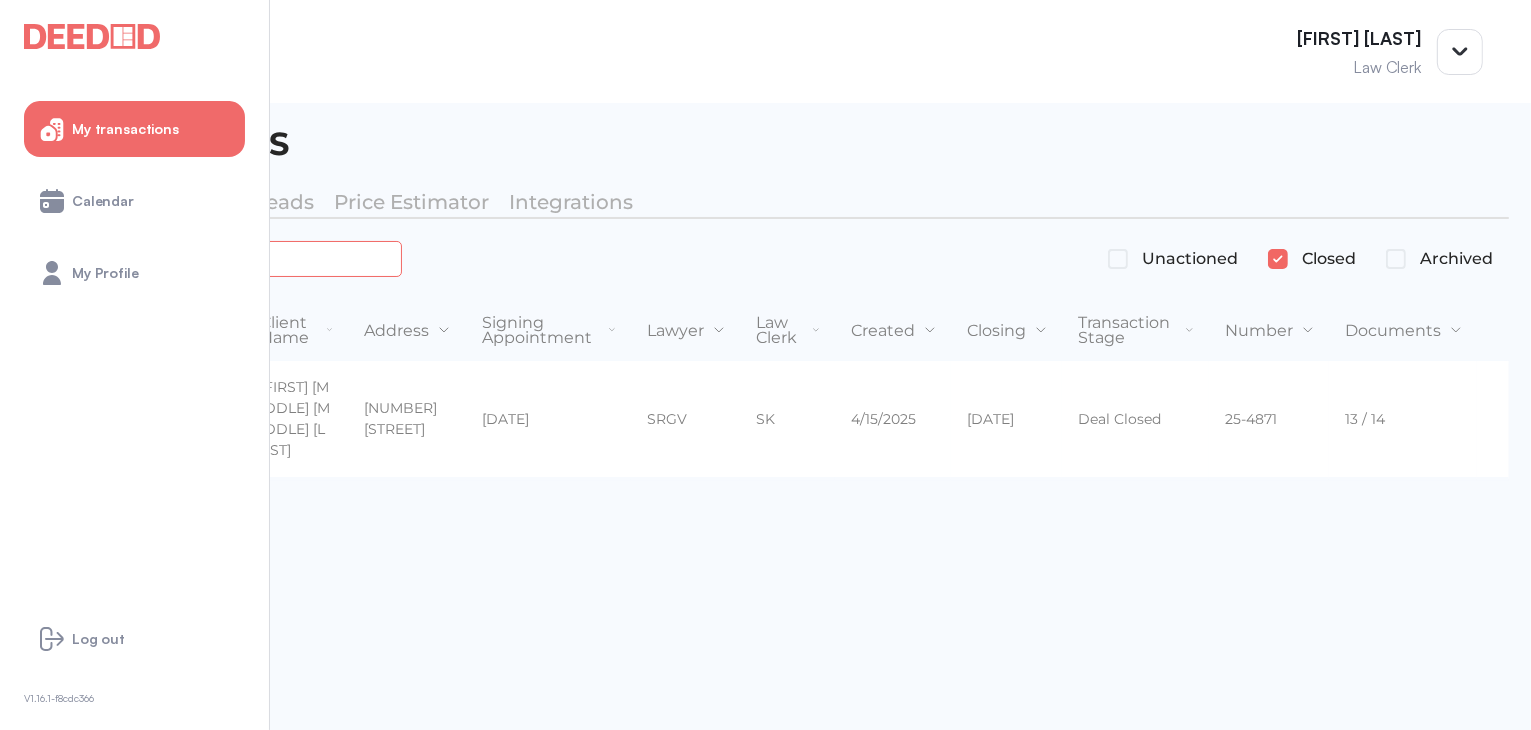 click on "******" at bounding box center [224, 258] 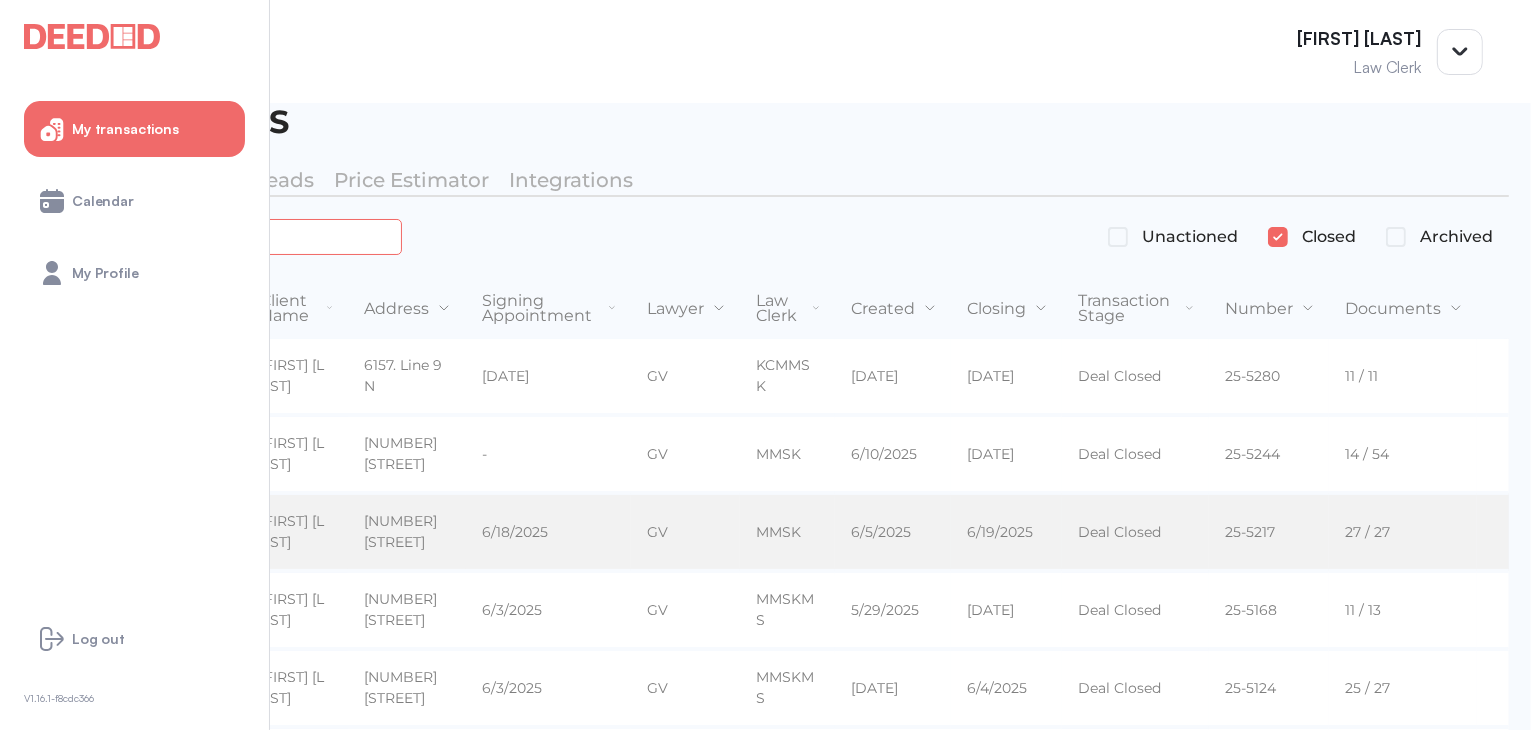 scroll, scrollTop: 0, scrollLeft: 0, axis: both 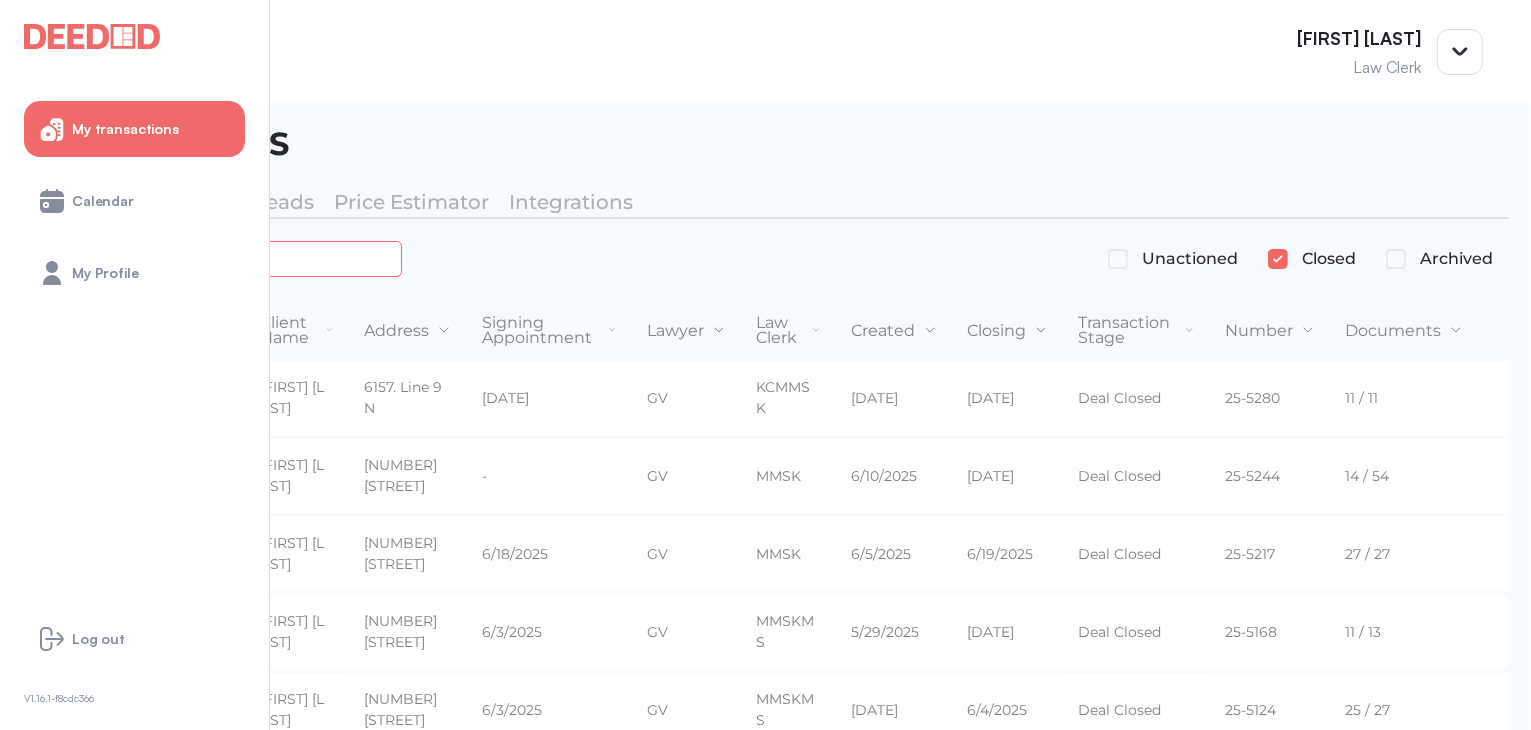 type 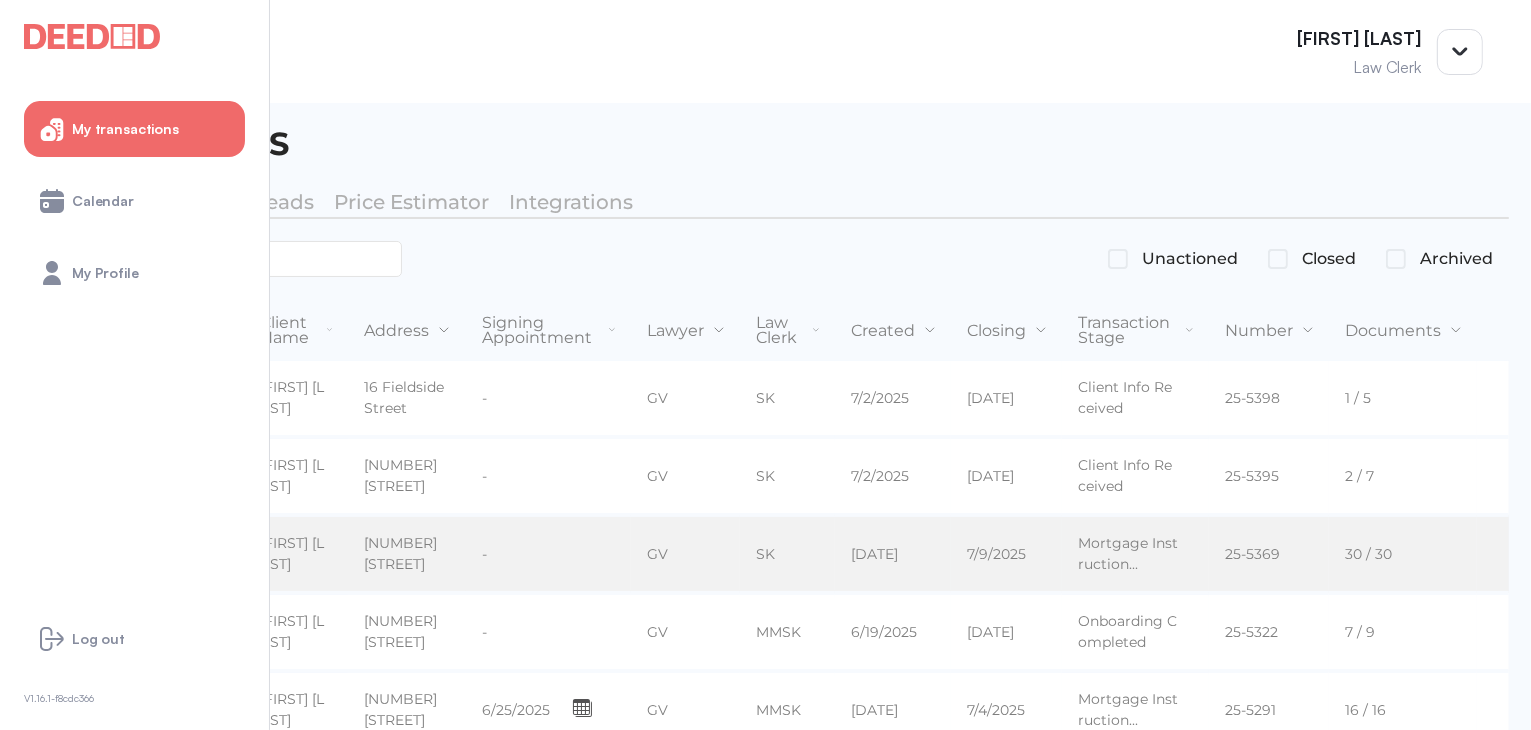 scroll, scrollTop: 0, scrollLeft: 130, axis: horizontal 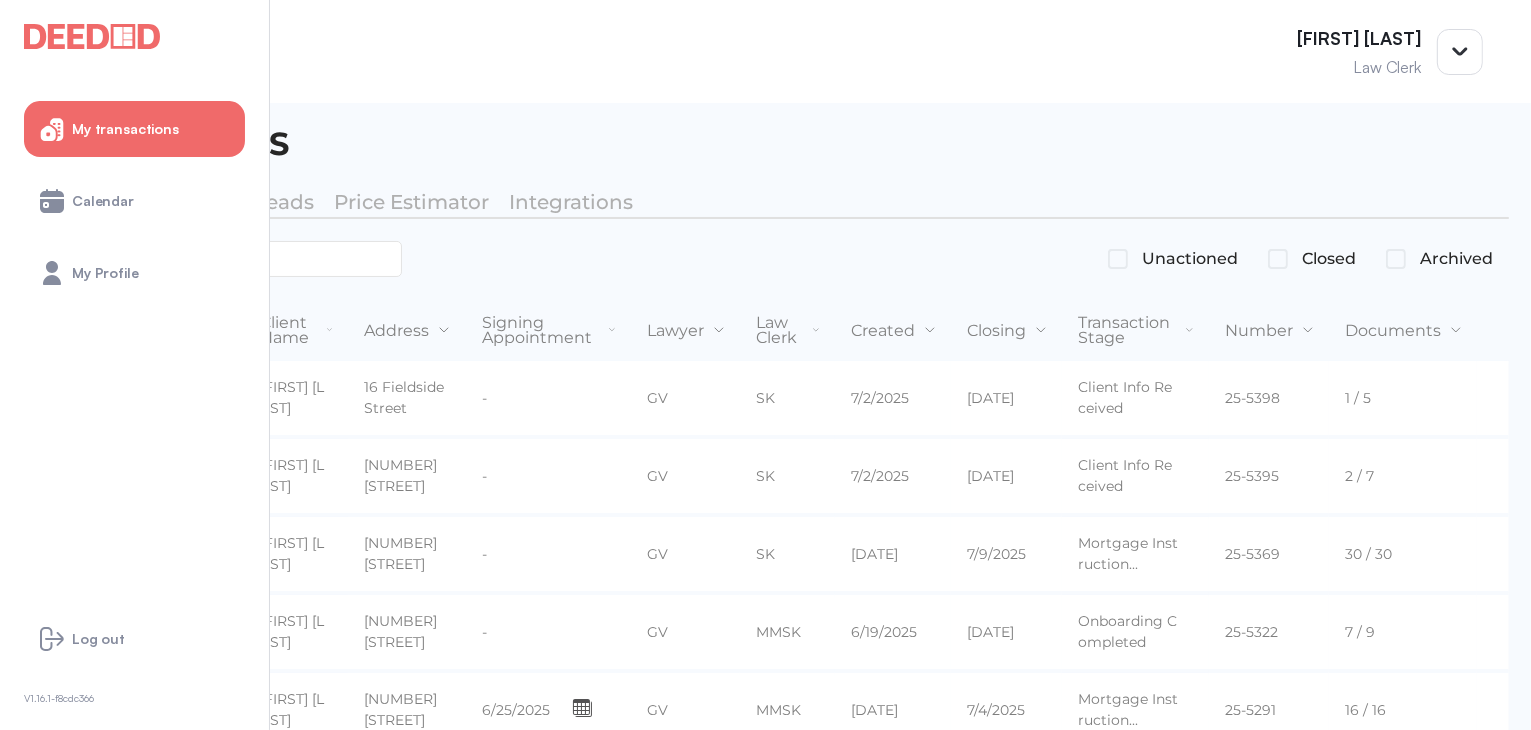 click on "[FIRST] [LAST] Law Clerk" at bounding box center (765, 51) 